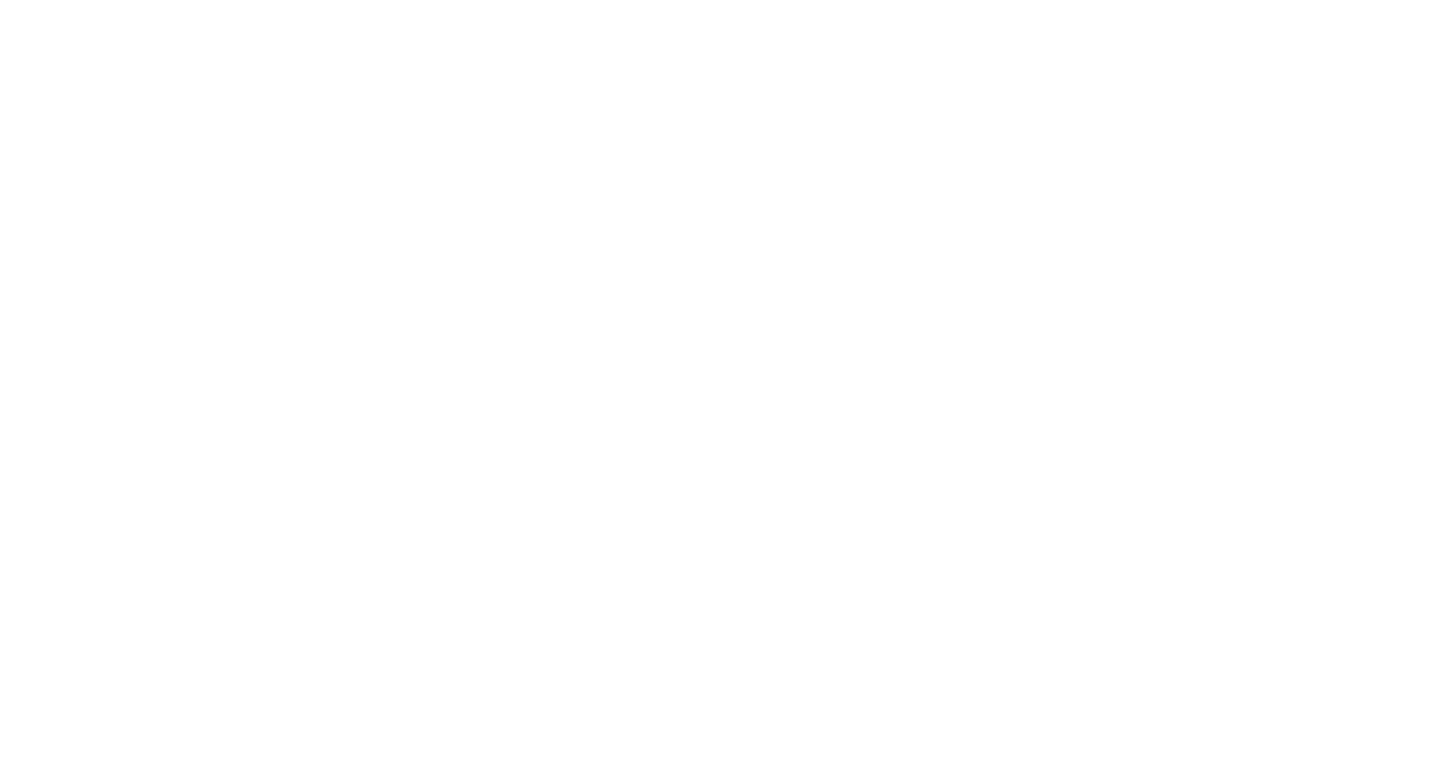 scroll, scrollTop: 0, scrollLeft: 0, axis: both 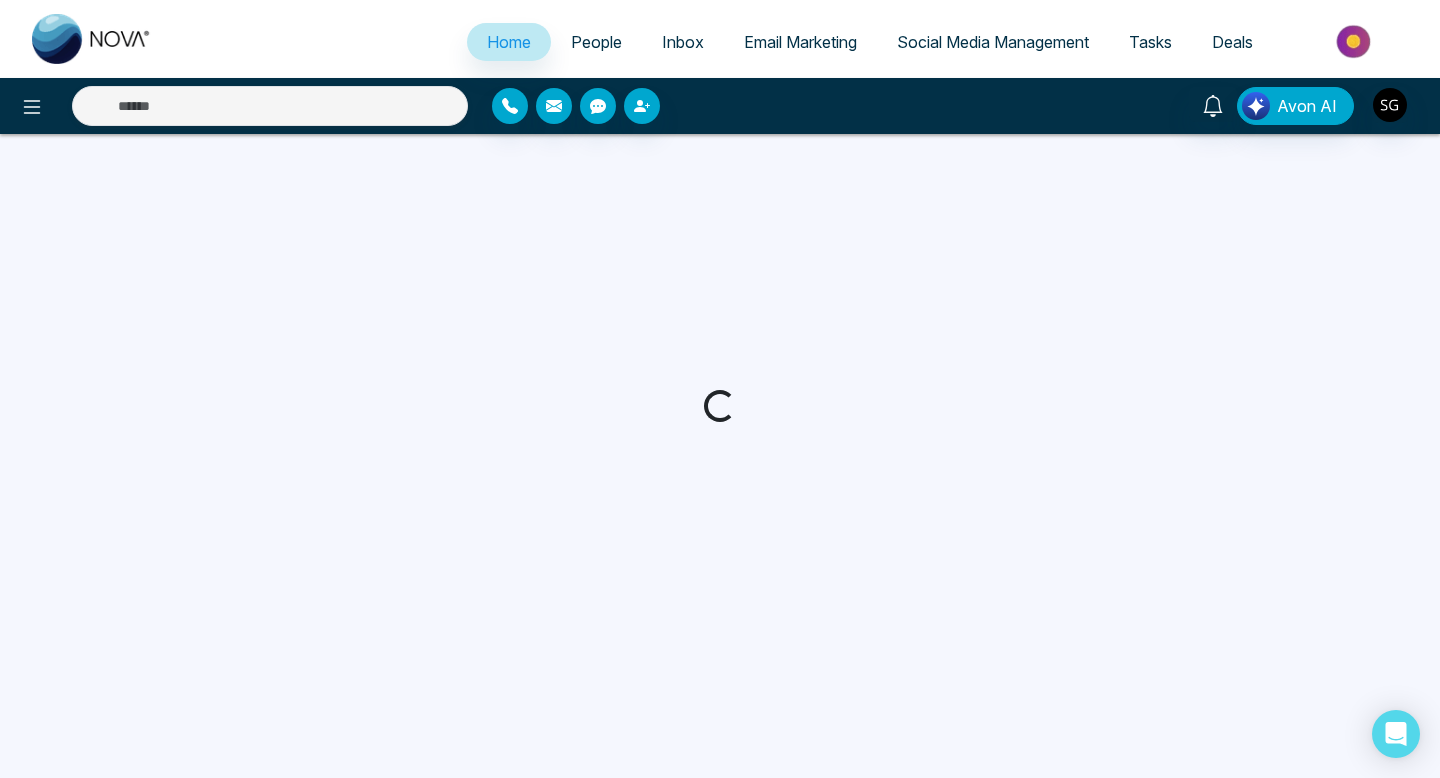 select on "*" 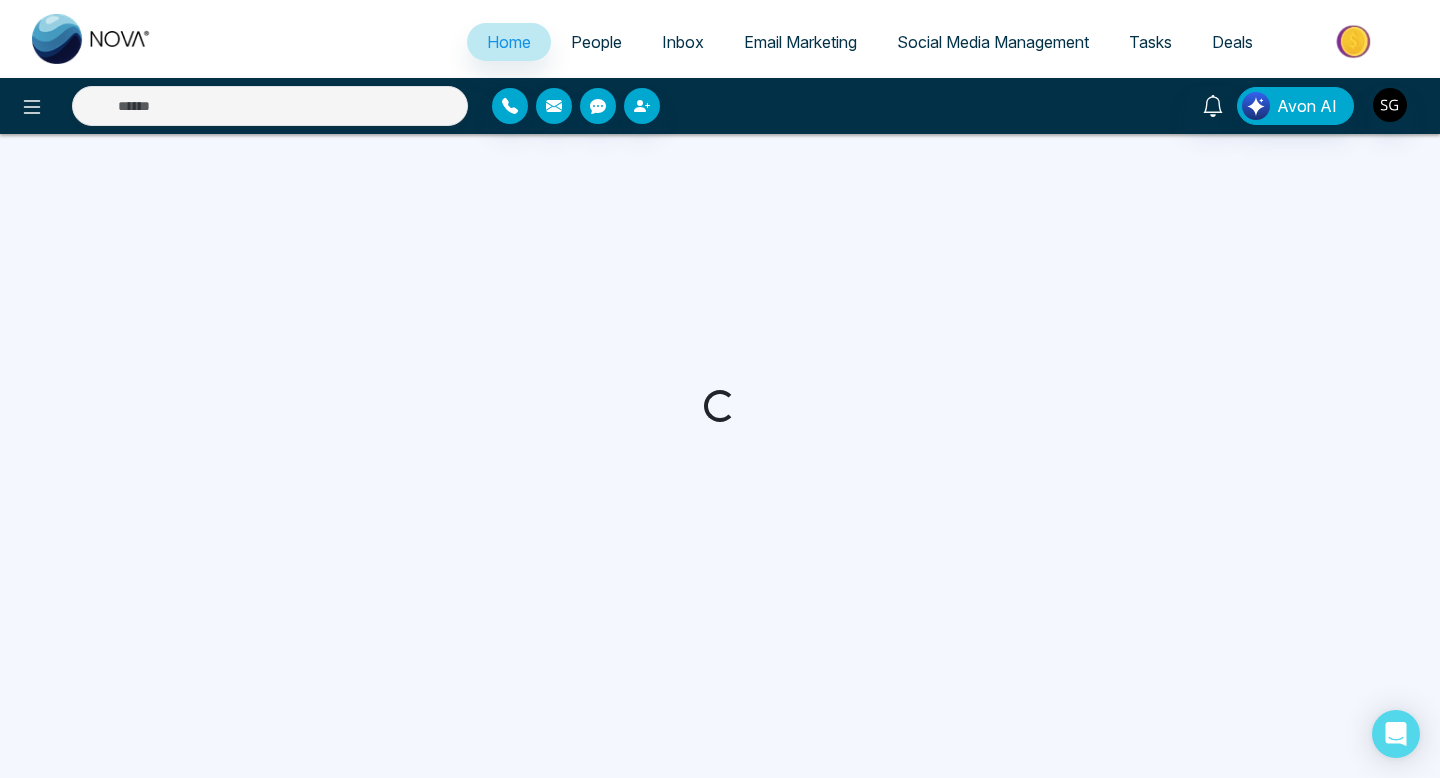 select on "*" 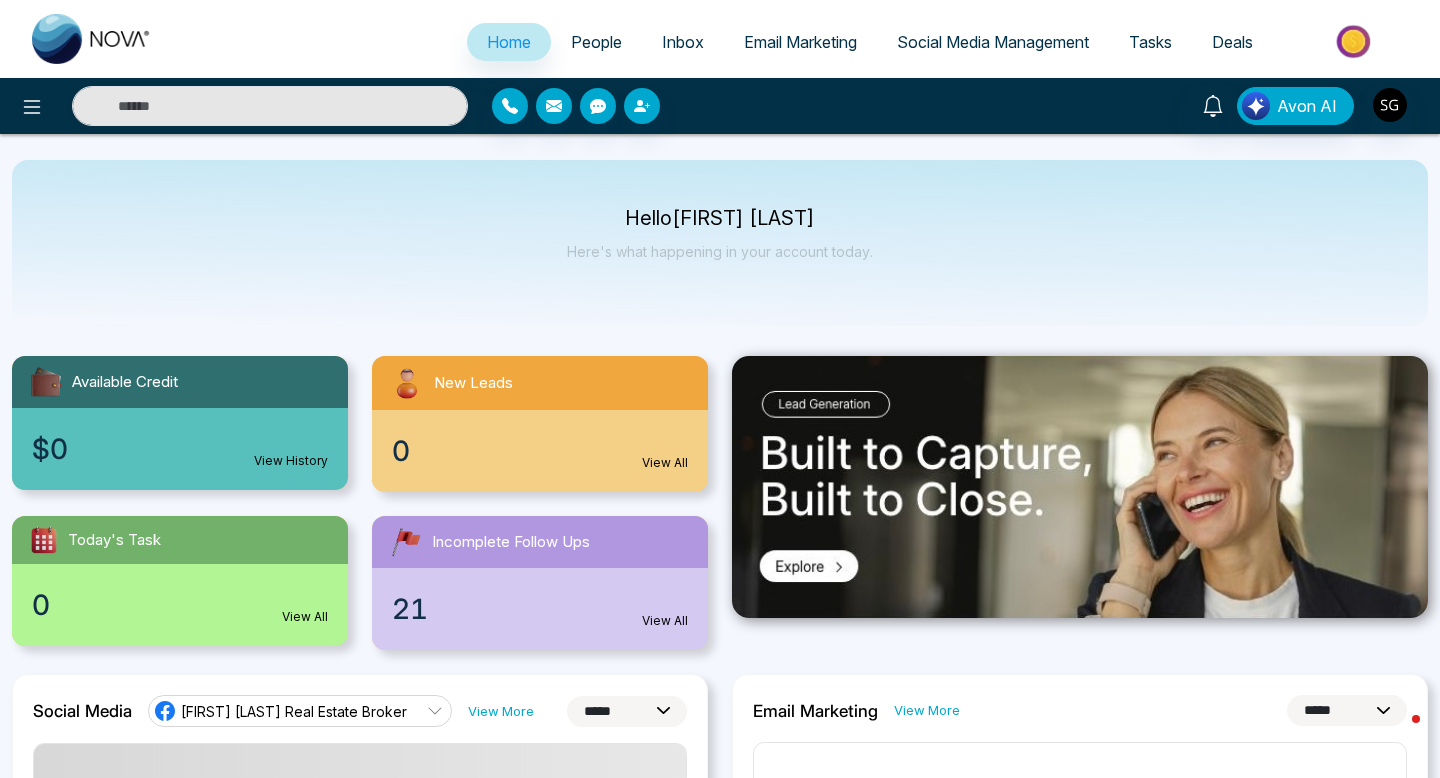click on "People" at bounding box center (596, 42) 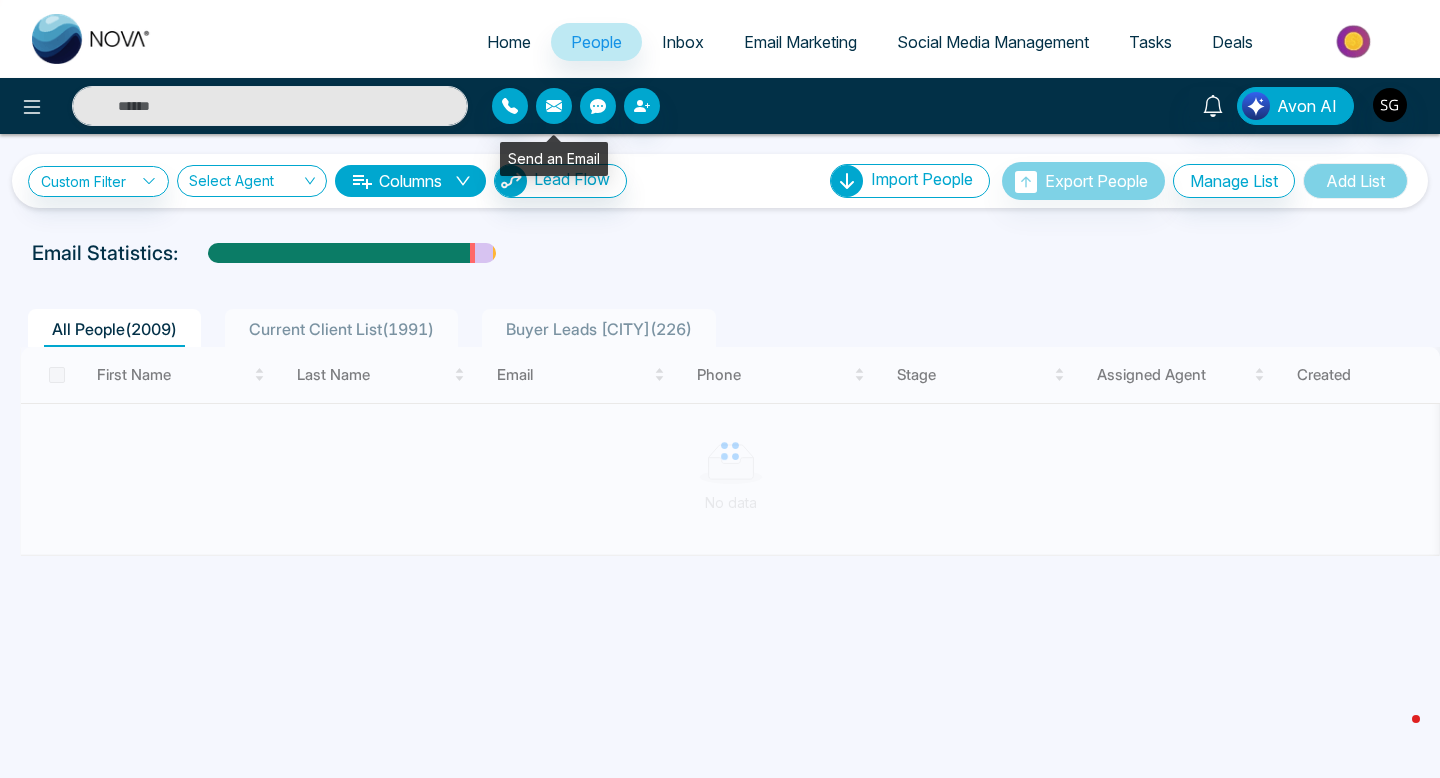 click 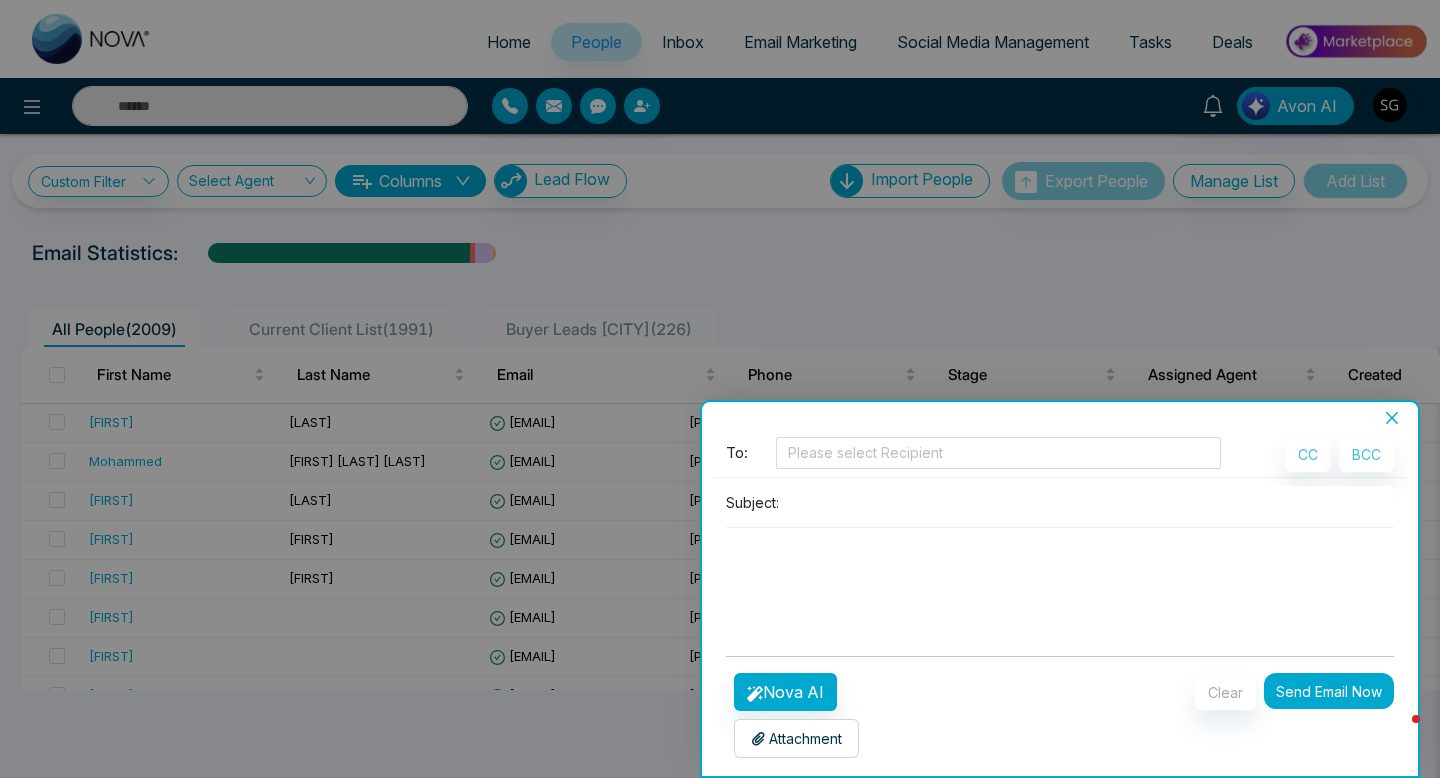 click 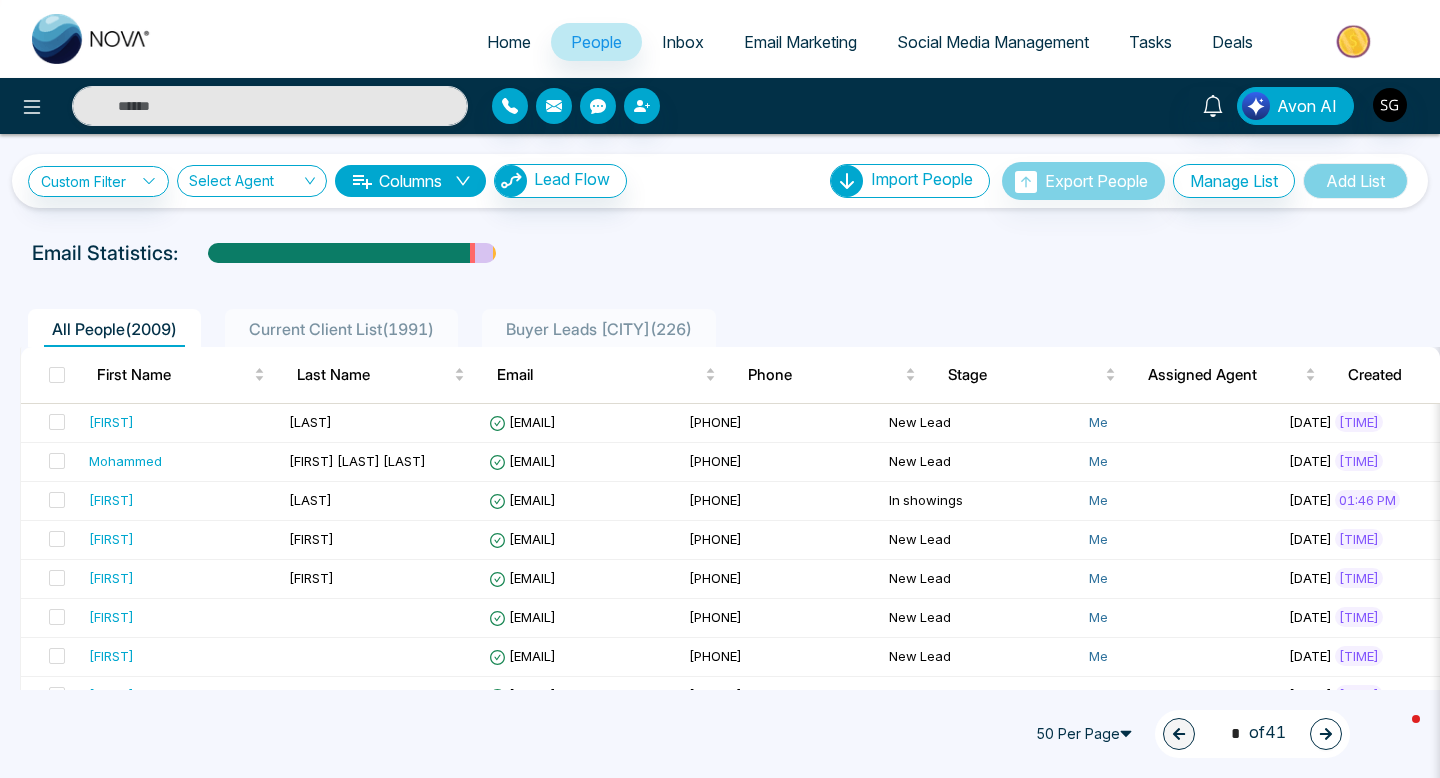 click on "Email Marketing" at bounding box center (800, 42) 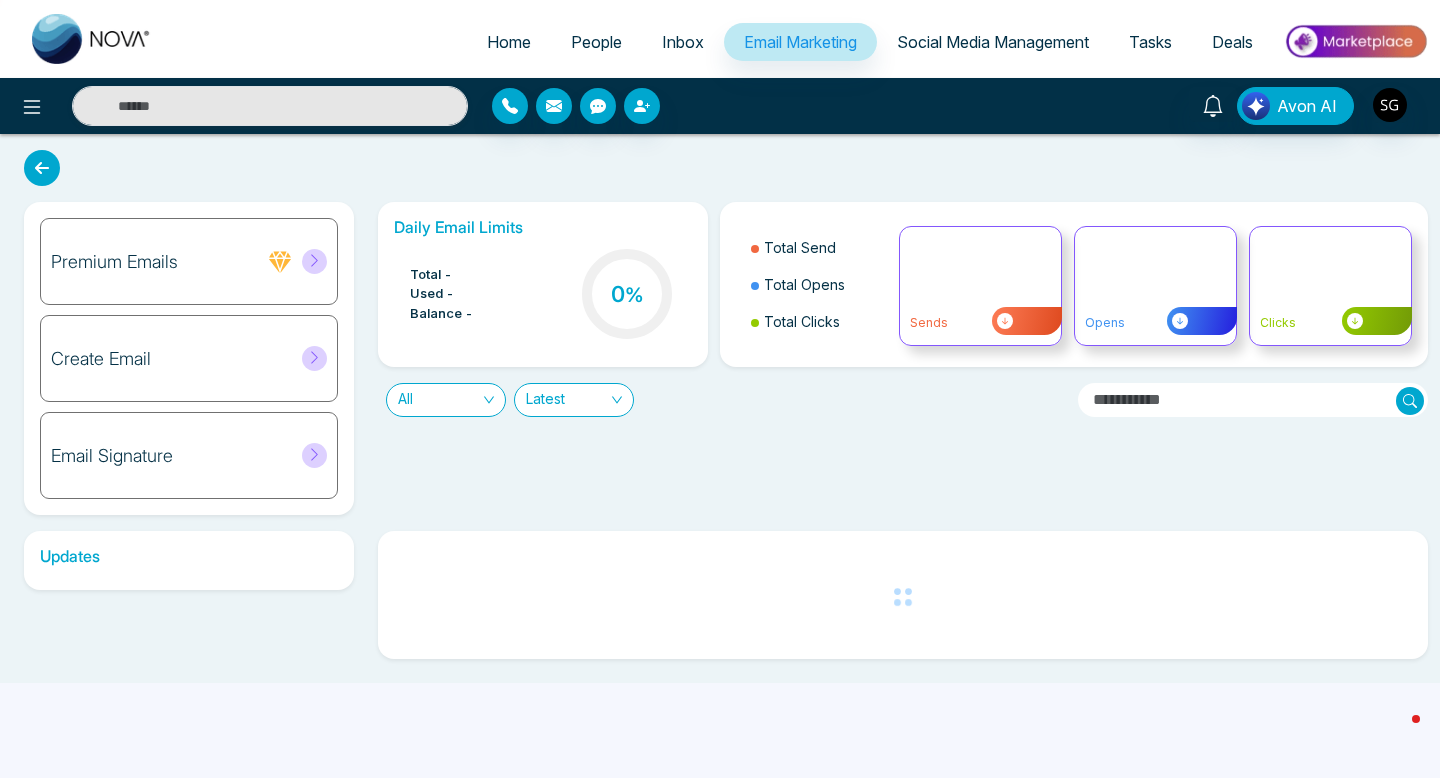 click on "Create Email" at bounding box center [101, 359] 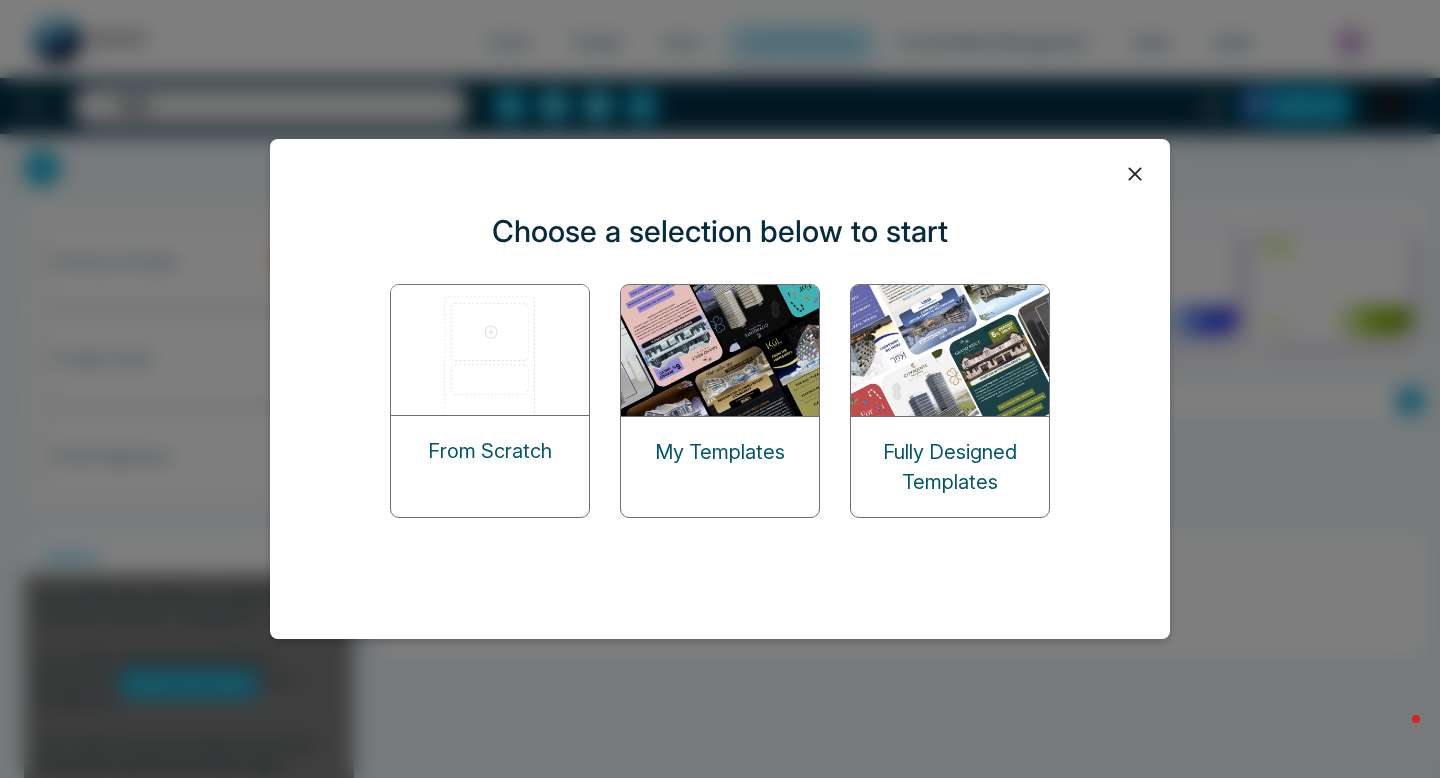 click at bounding box center [491, 350] 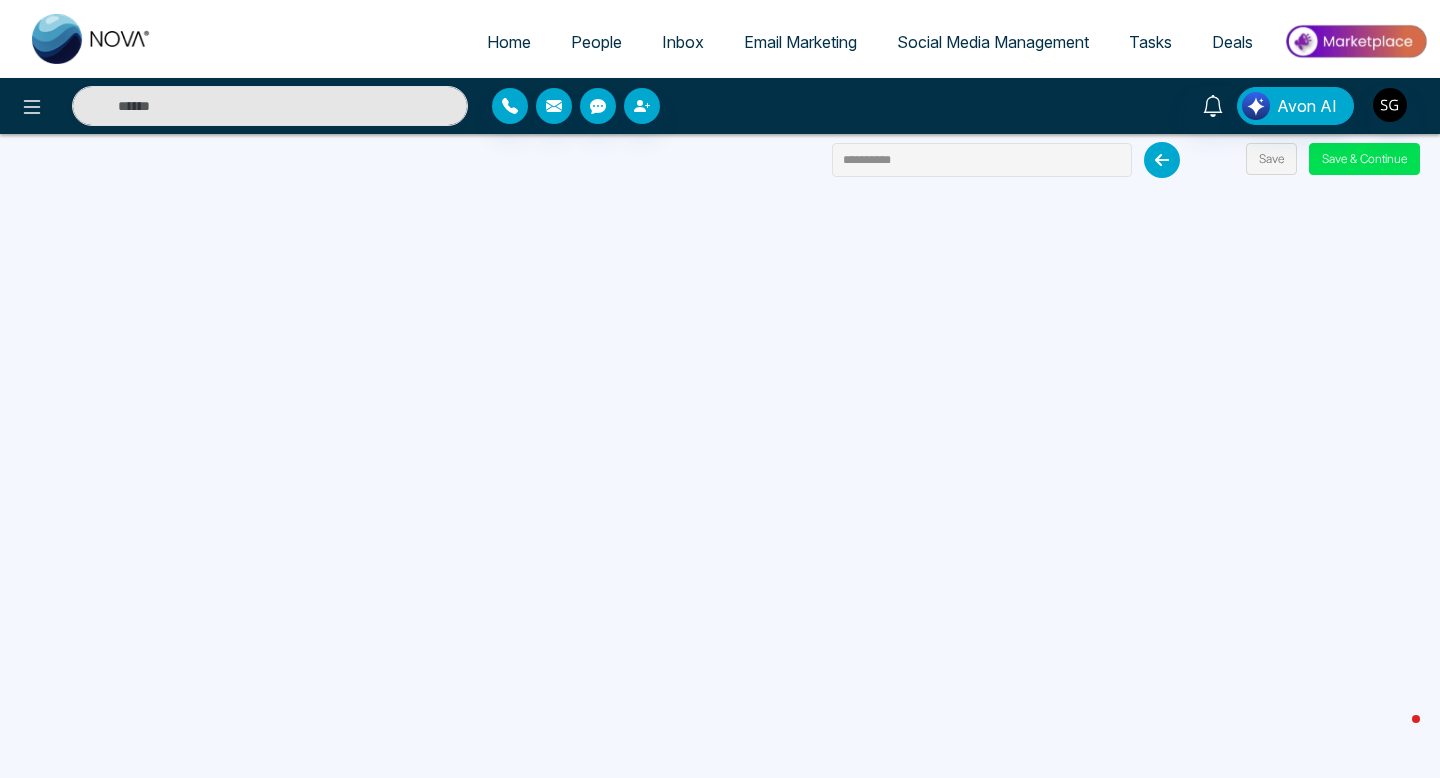 click on "Email Marketing" at bounding box center (800, 42) 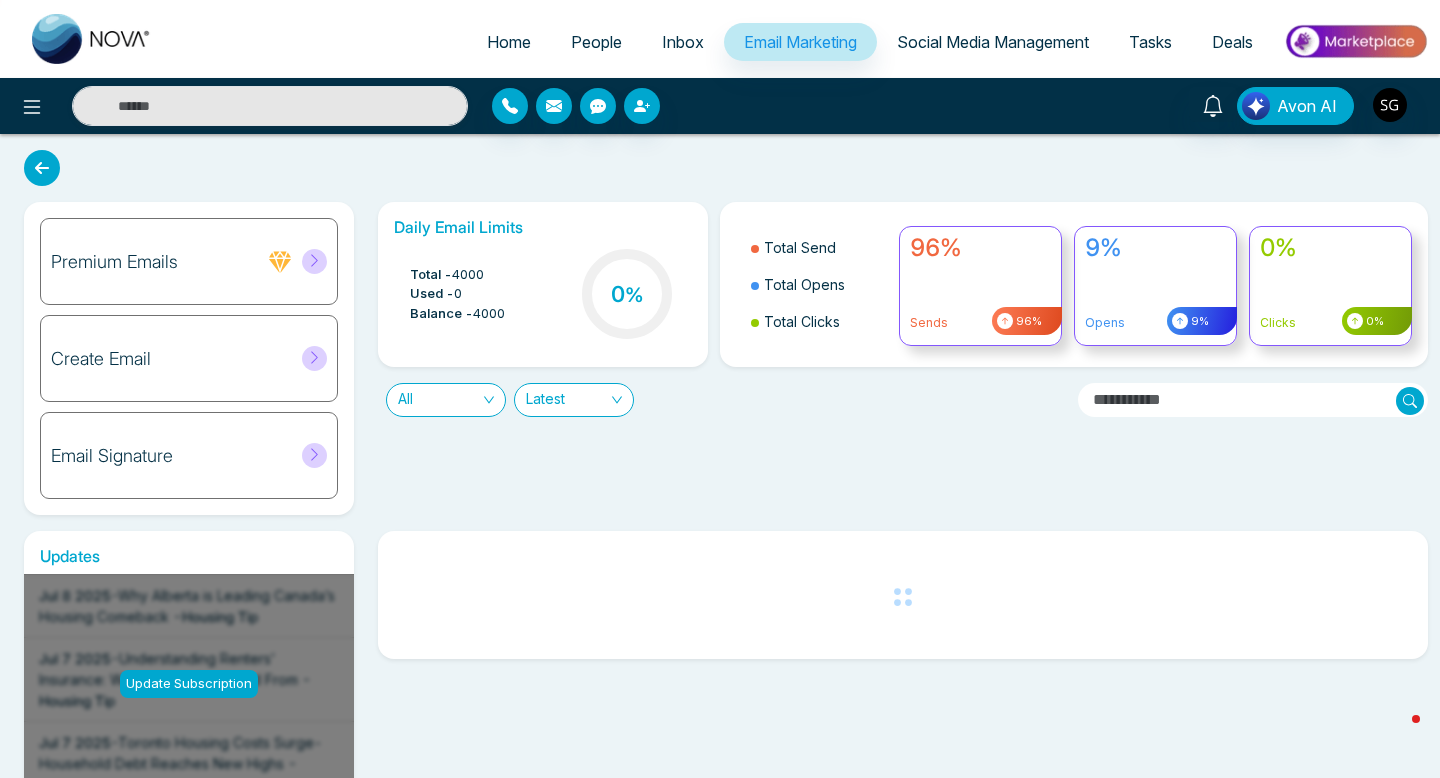 click on "Premium Emails" at bounding box center [189, 261] 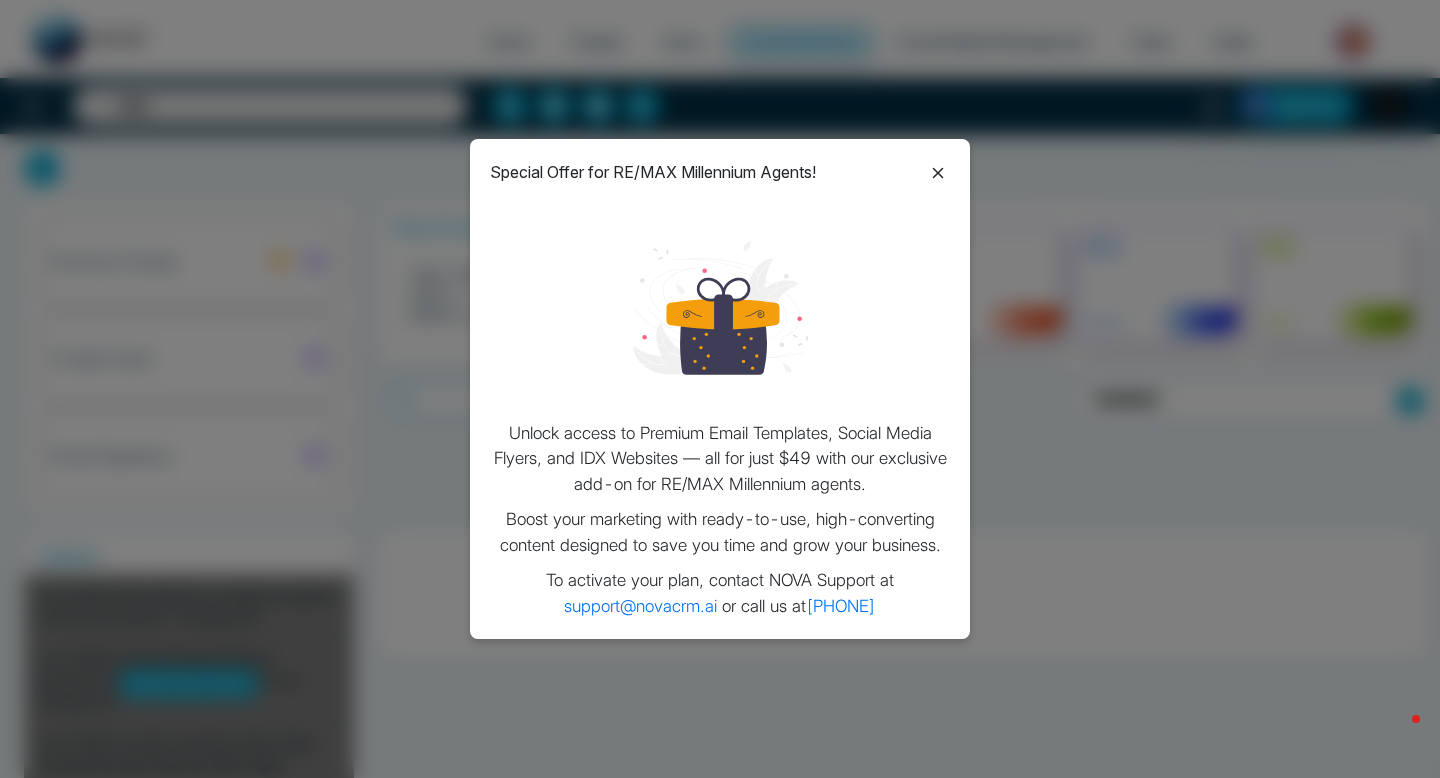 click on "Special Offer for RE/MAX Millennium Agents! Unlock access to Premium Email Templates, Social Media Flyers, and IDX Websites — all for just $49 with our exclusive add-on for RE/MAX Millennium agents. Boost your marketing with ready-to-use, high-converting content designed to save you time and grow your business. To activate your plan, contact NOVA Support at support@[EMAIL] or call us at [PHONE]" at bounding box center [720, 389] 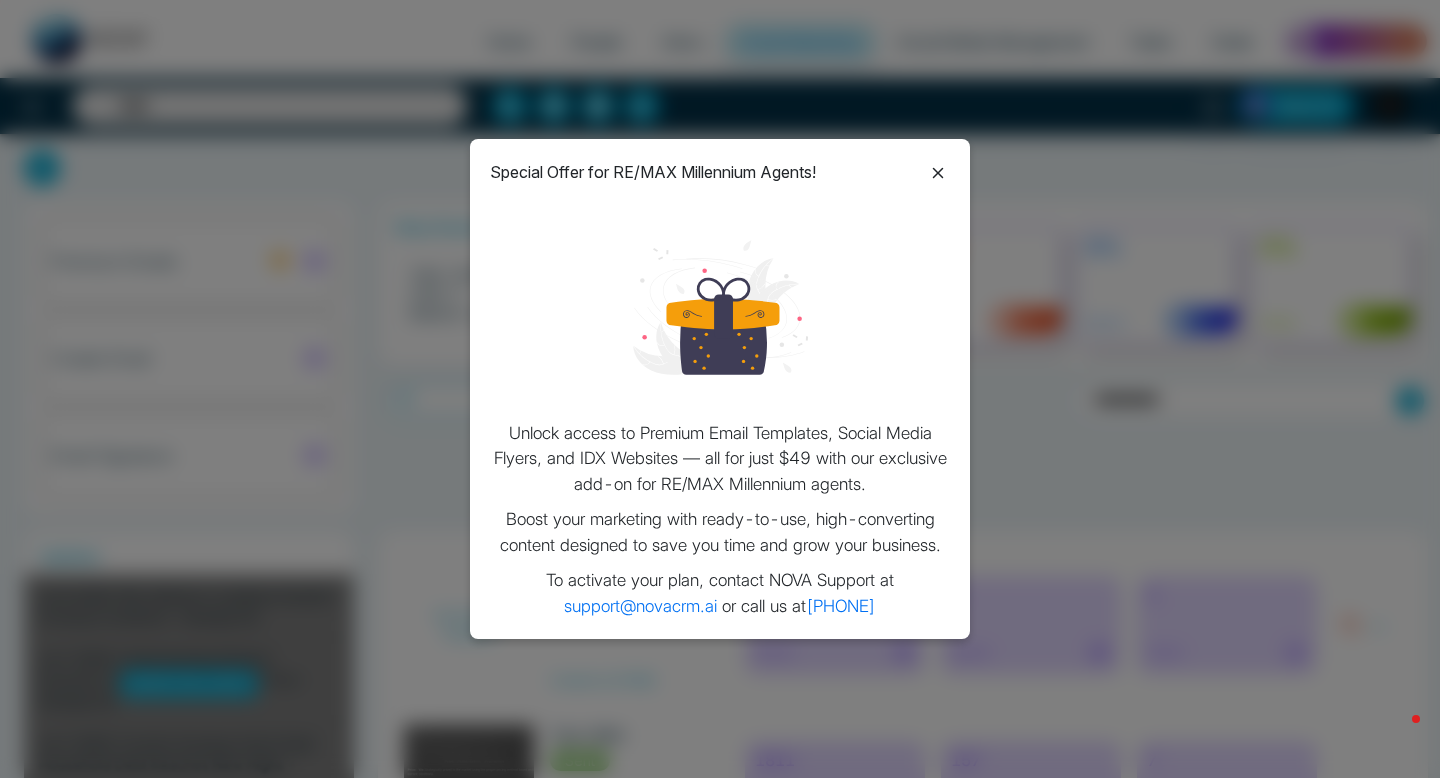 click 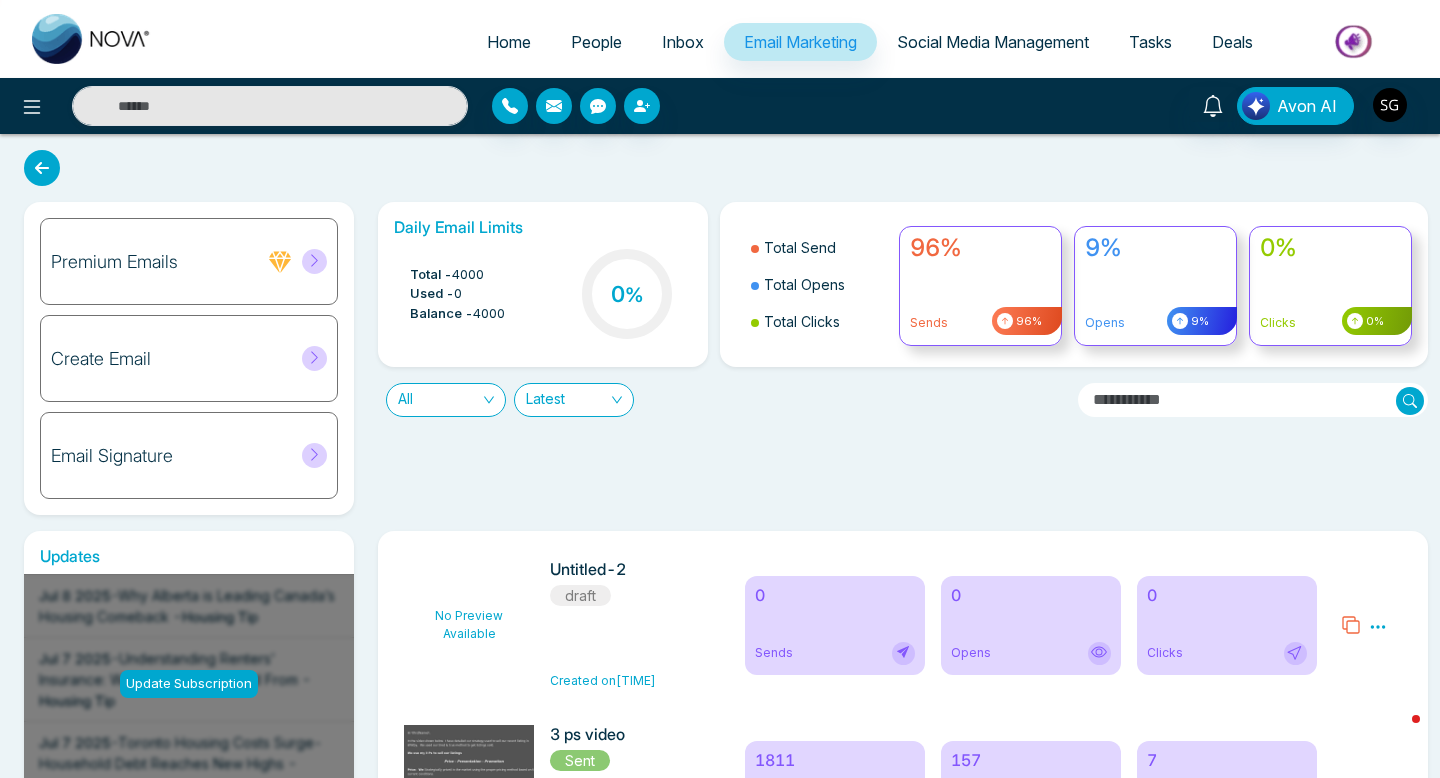 click on "Create Email" at bounding box center (189, 358) 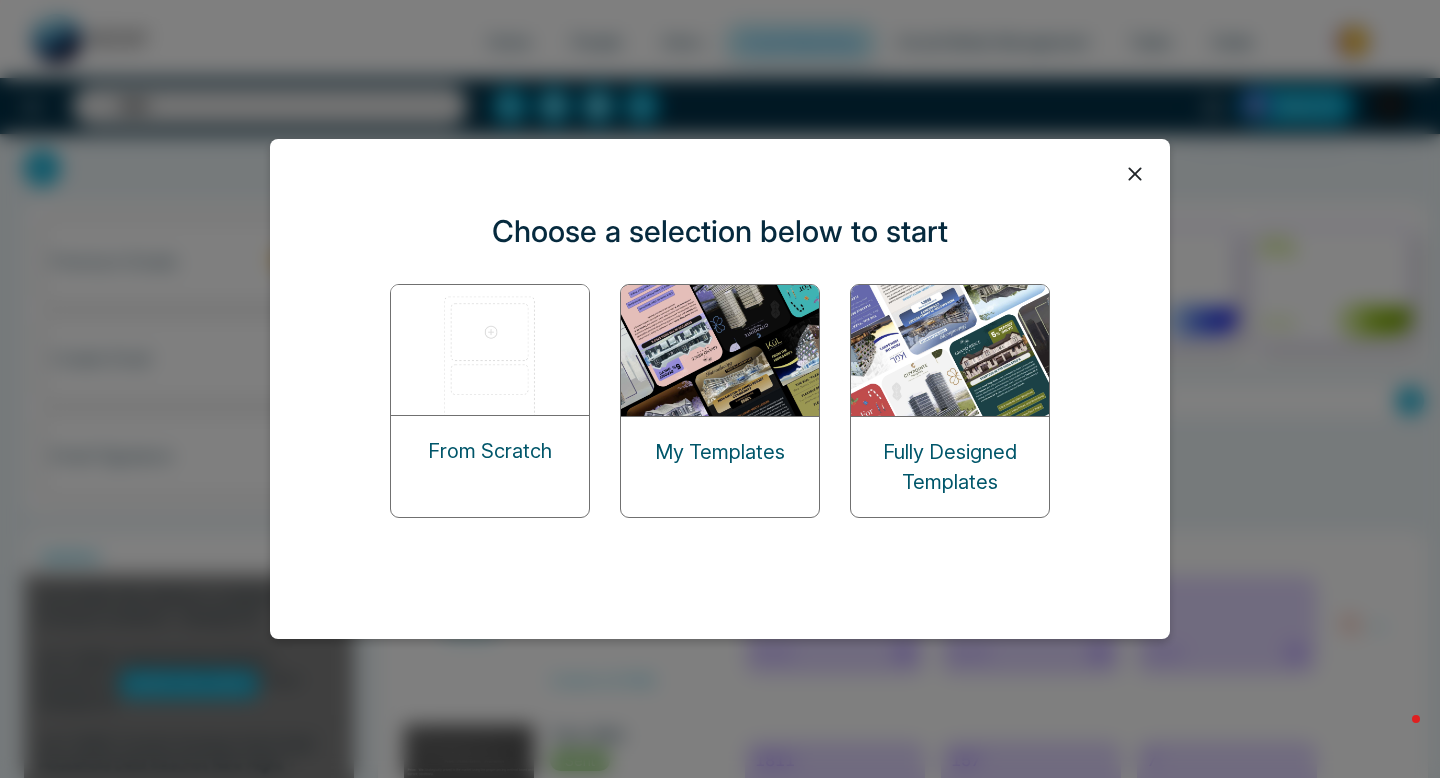 click at bounding box center [721, 350] 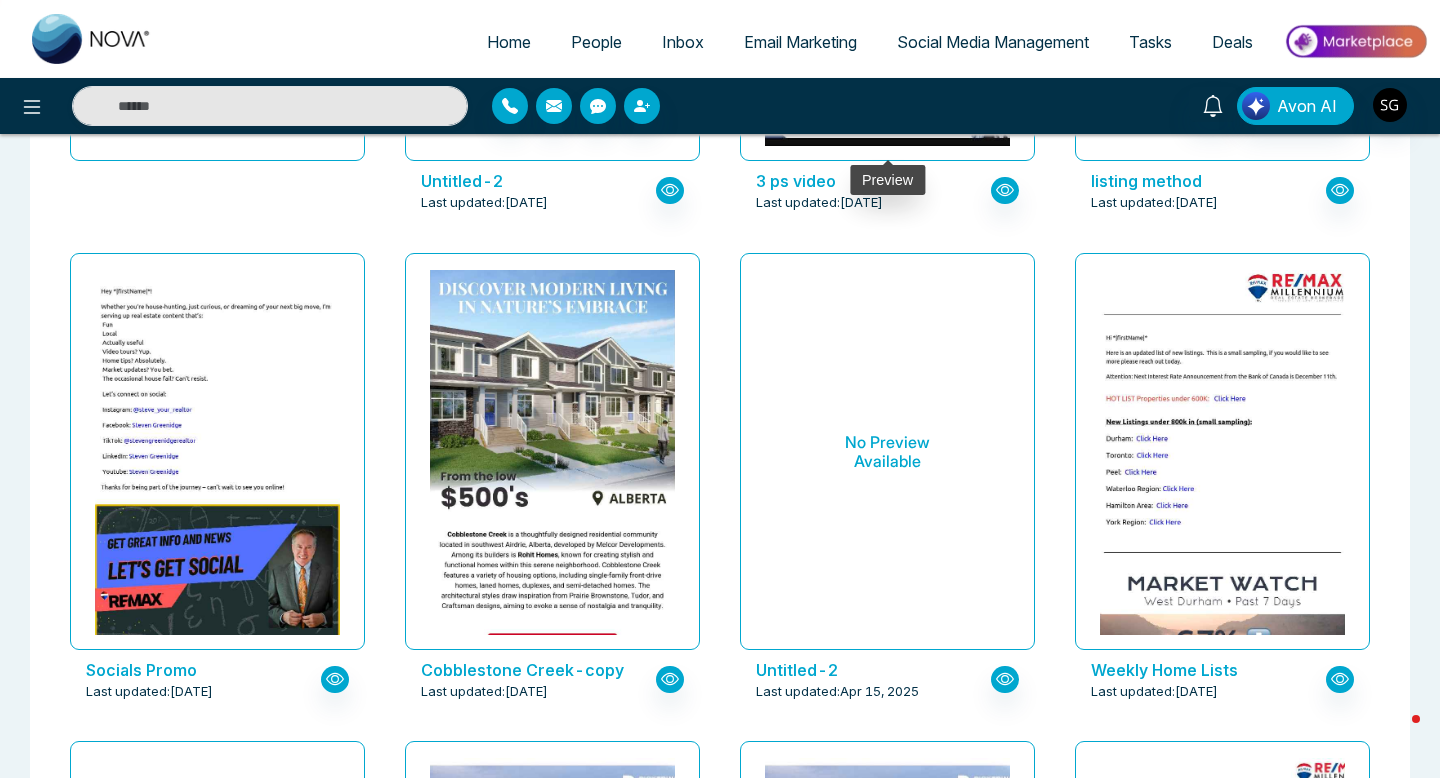scroll, scrollTop: 525, scrollLeft: 0, axis: vertical 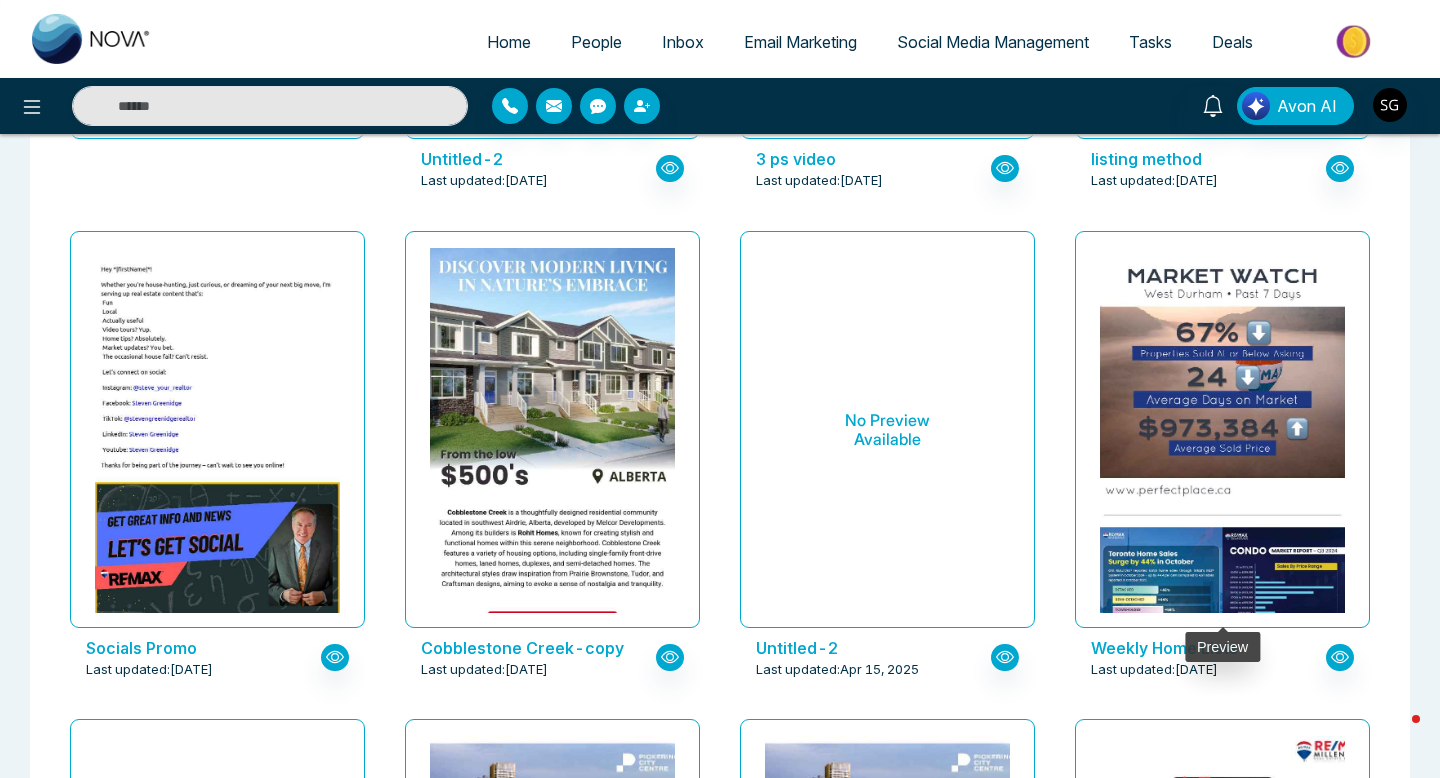 click at bounding box center [1223, 316] 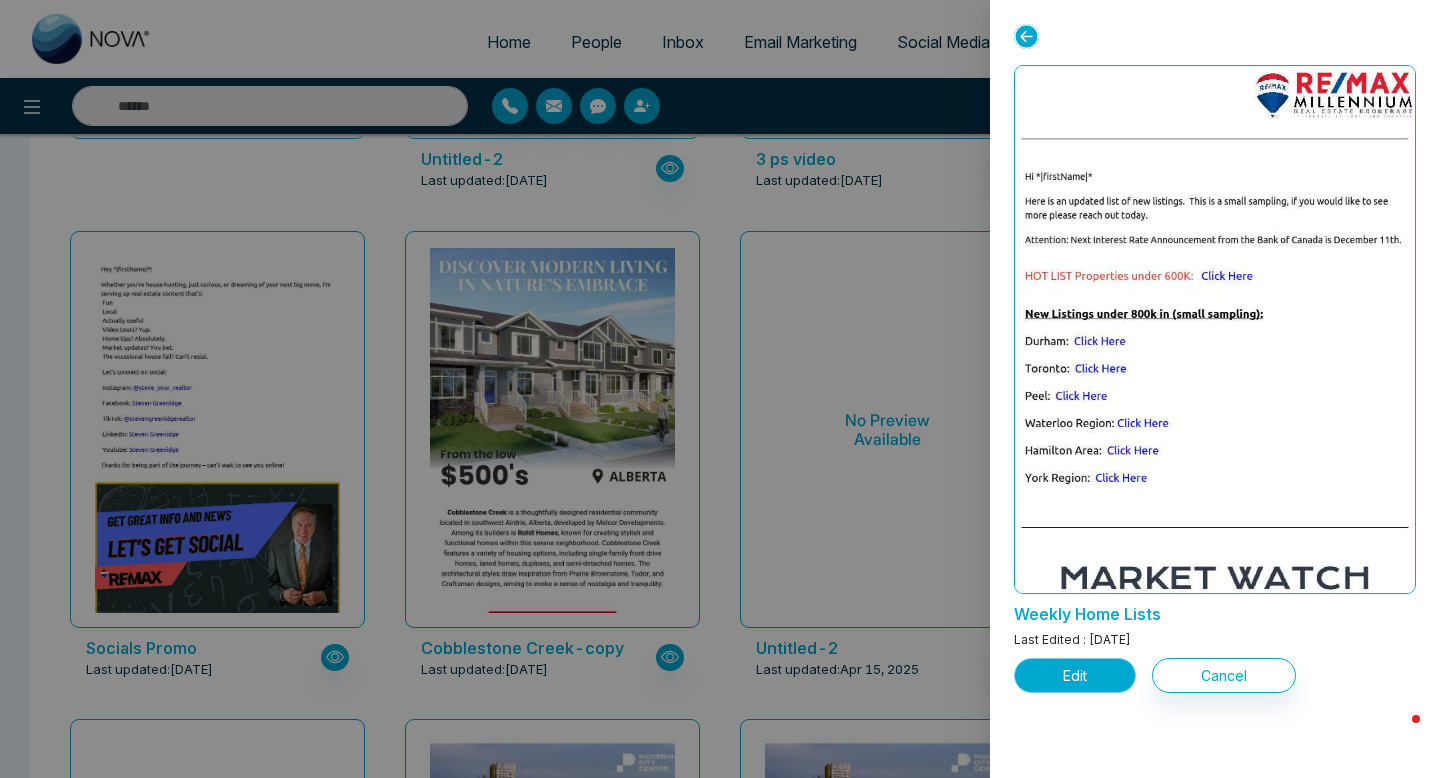 click on "Edit" at bounding box center (1075, 675) 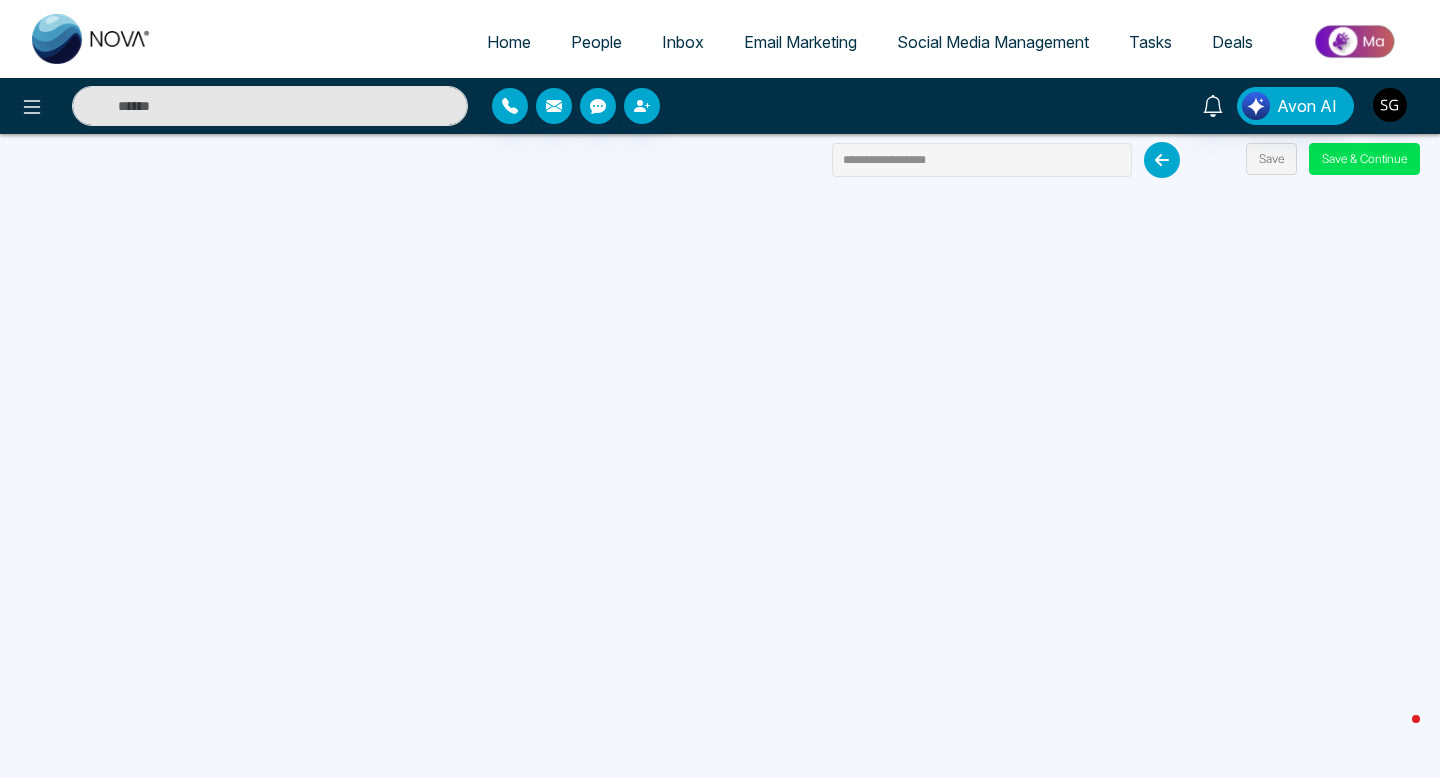 scroll, scrollTop: 7, scrollLeft: 0, axis: vertical 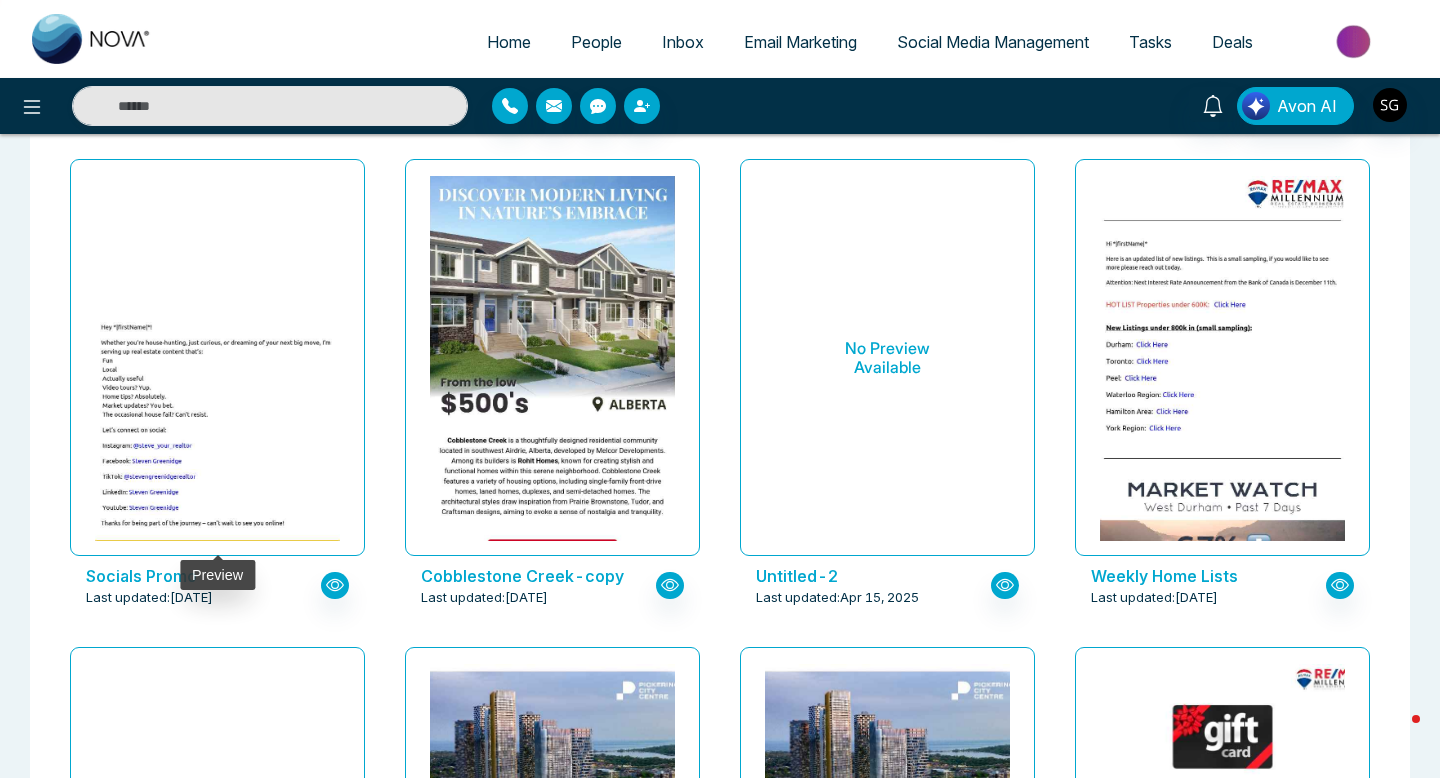 click at bounding box center [218, 493] 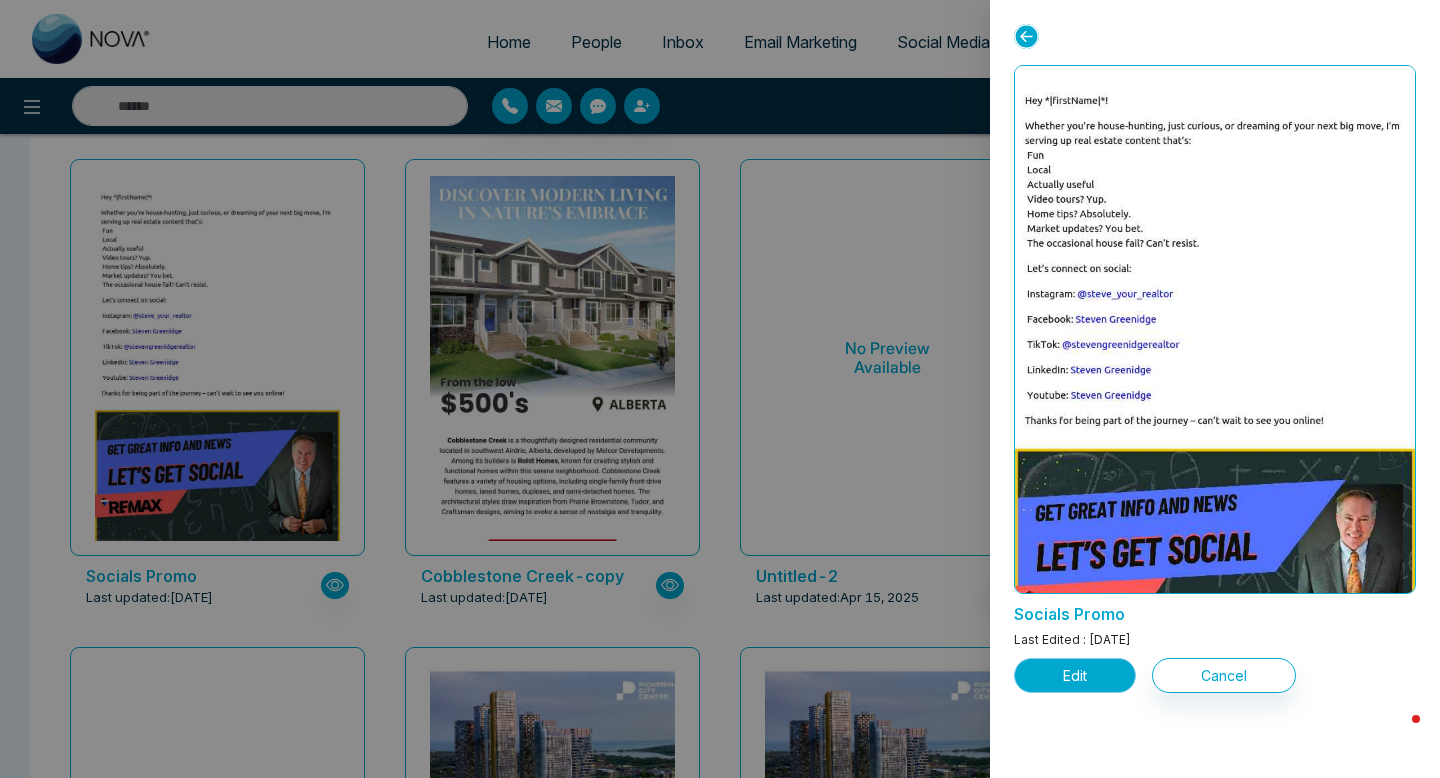 click on "Edit" at bounding box center [1075, 675] 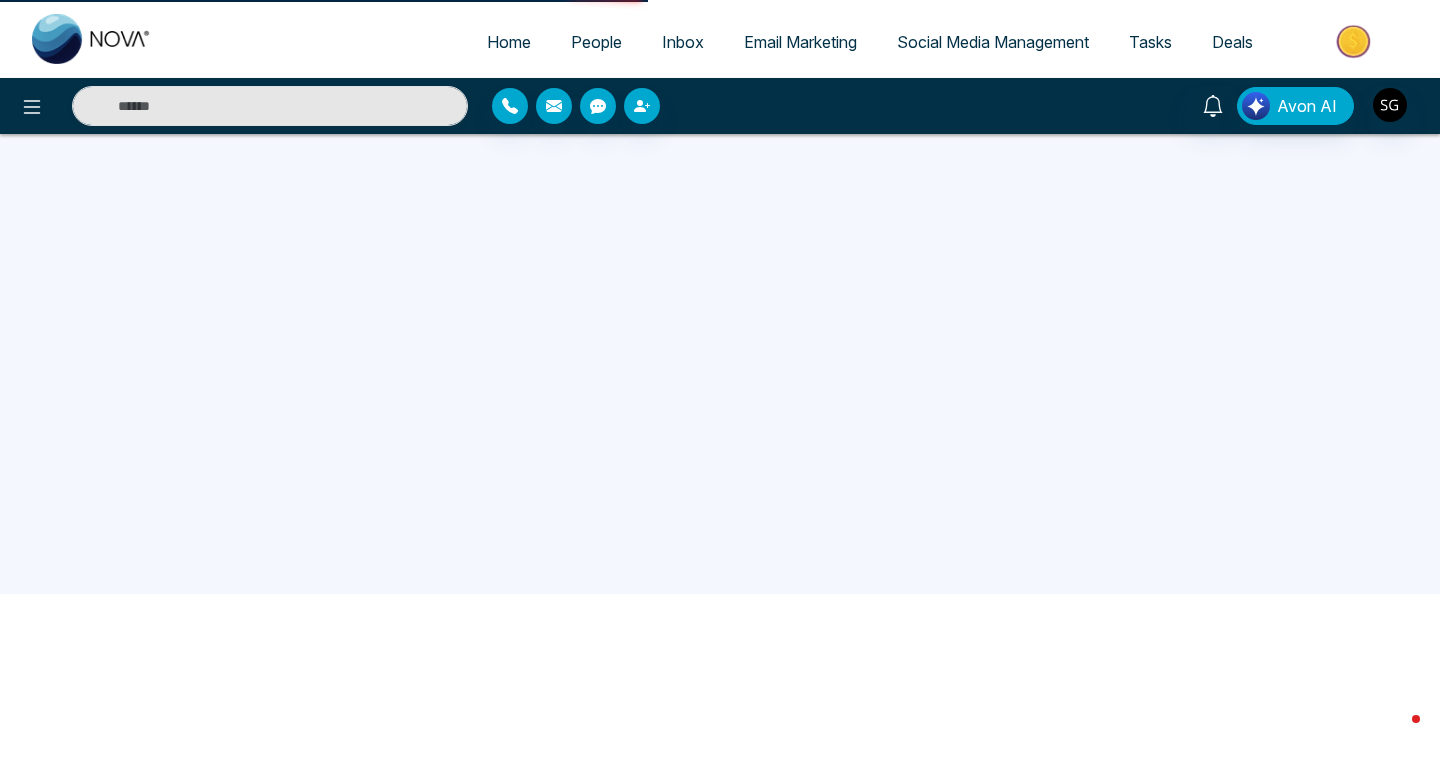 scroll, scrollTop: 0, scrollLeft: 0, axis: both 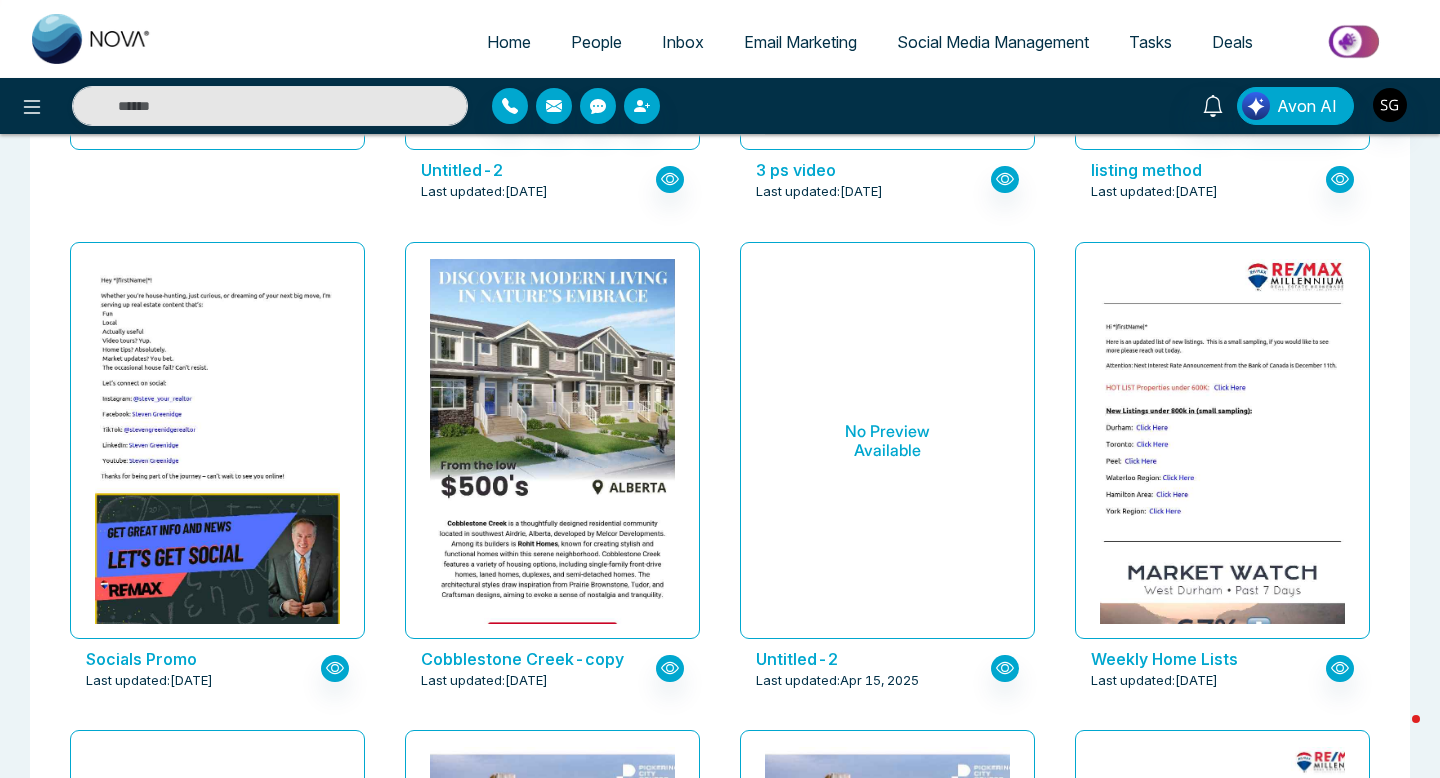 click on "Socials Promo" at bounding box center [203, 659] 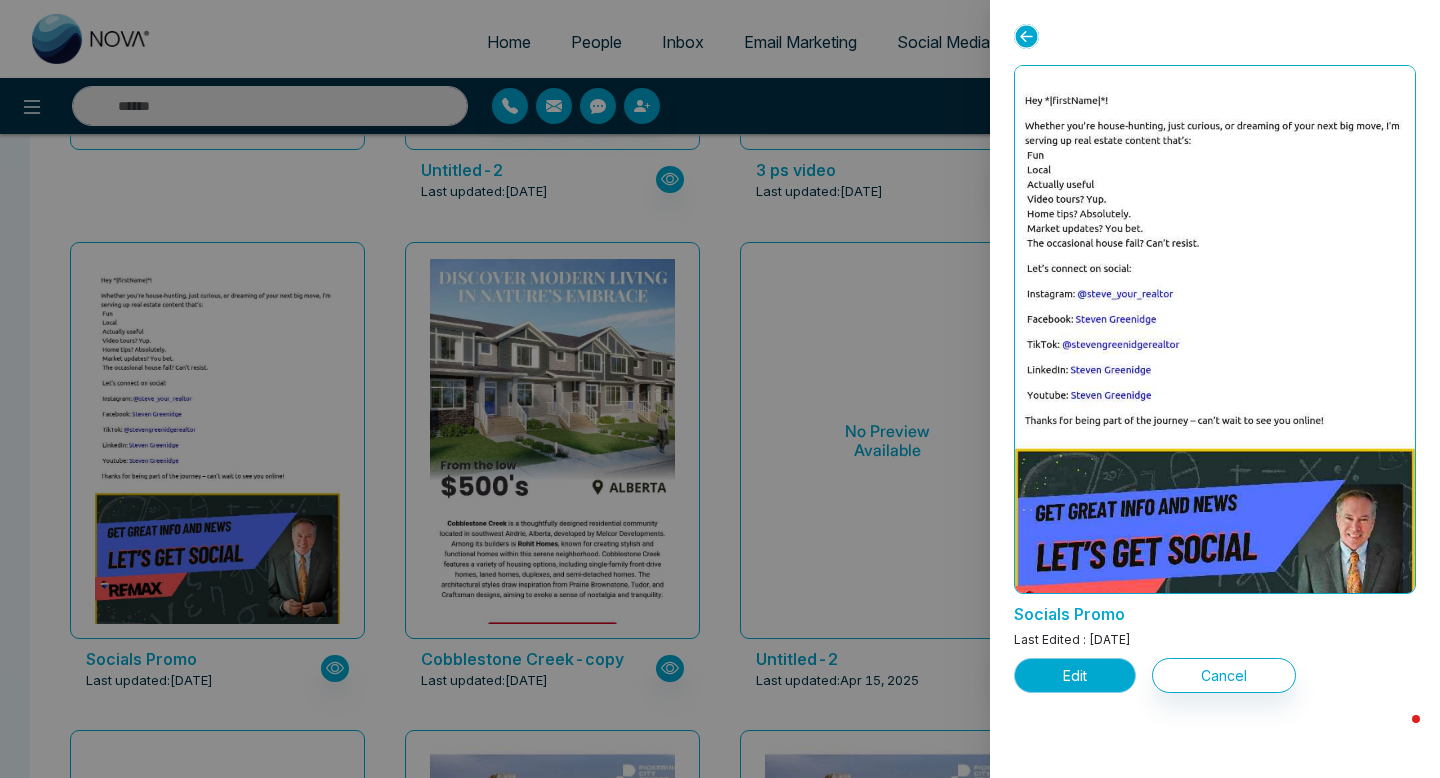 click on "Edit" at bounding box center [1075, 675] 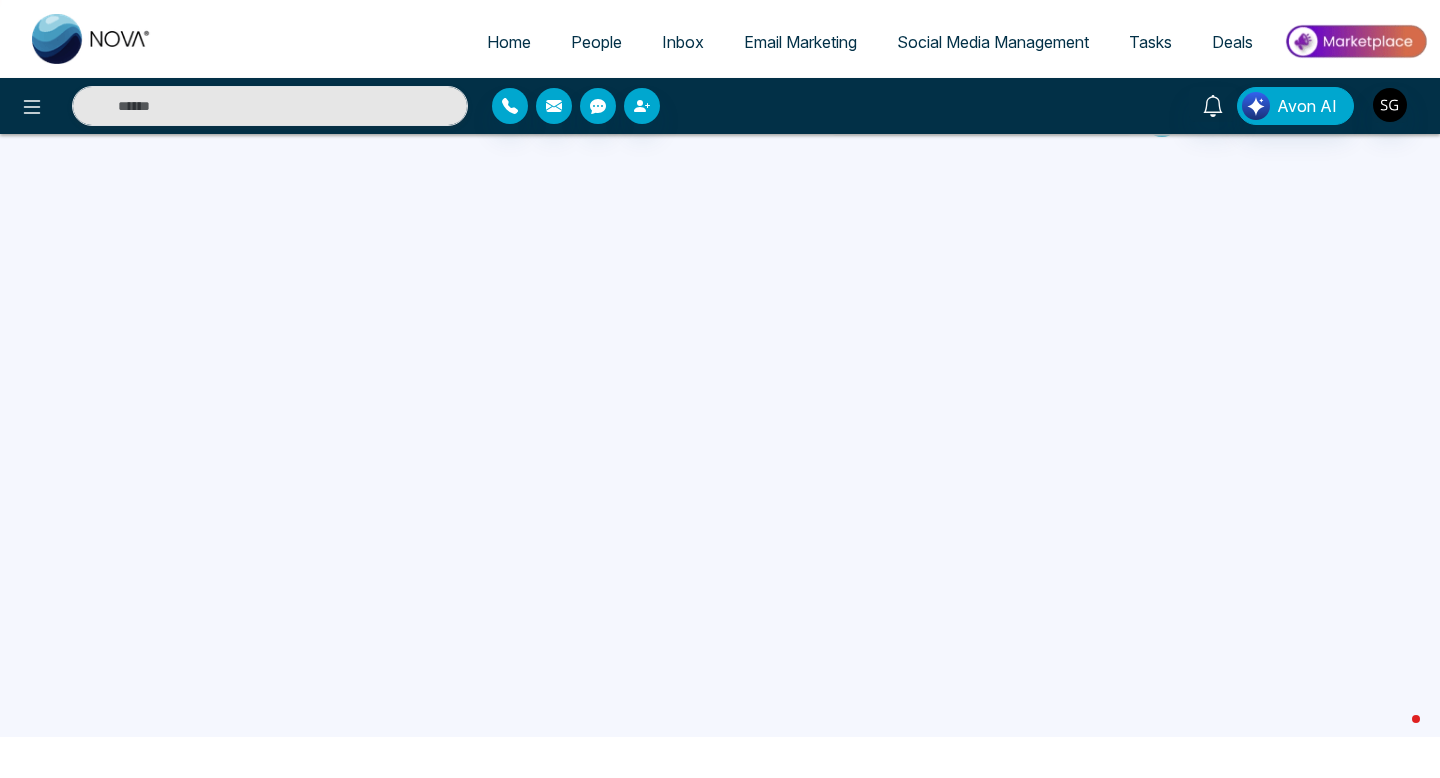 scroll, scrollTop: 0, scrollLeft: 0, axis: both 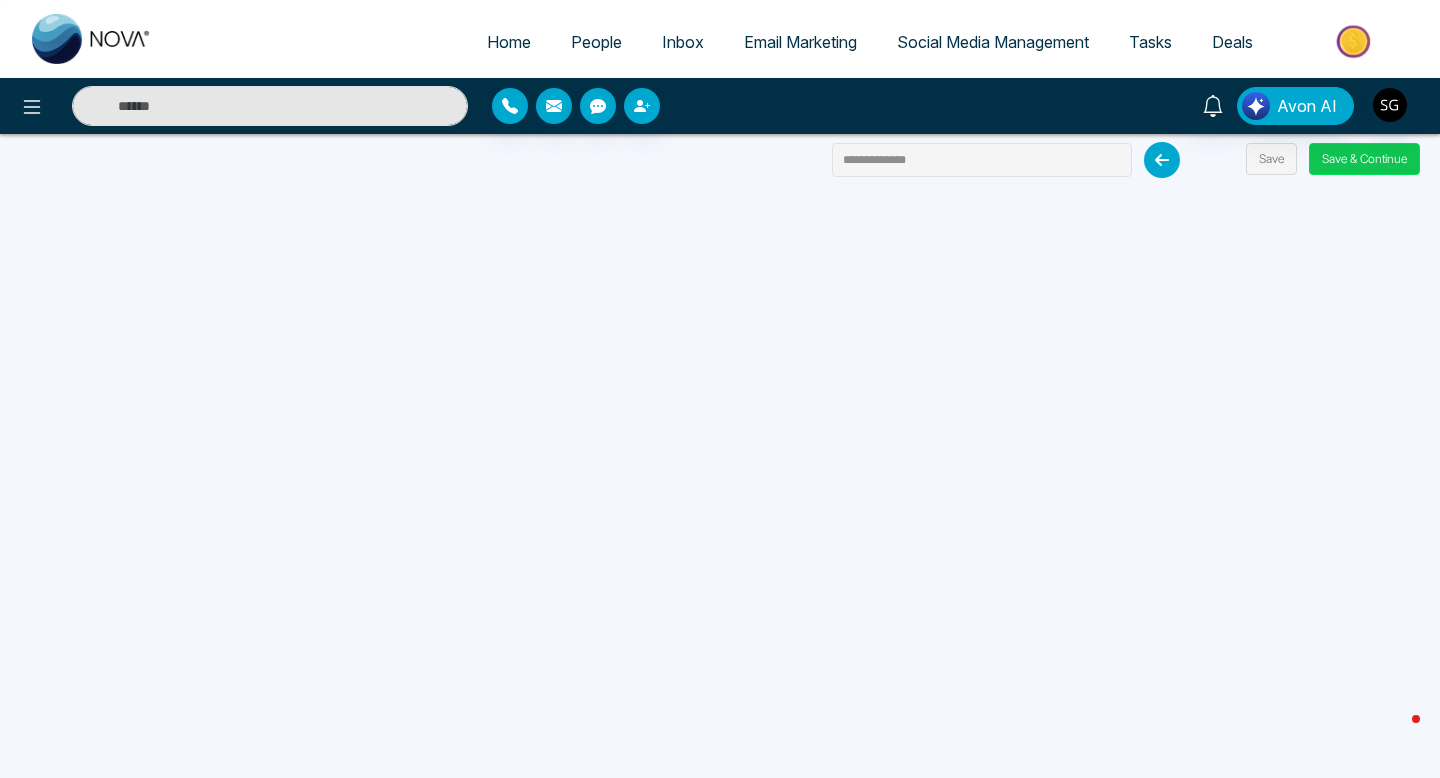 click on "Save & Continue" at bounding box center [1364, 159] 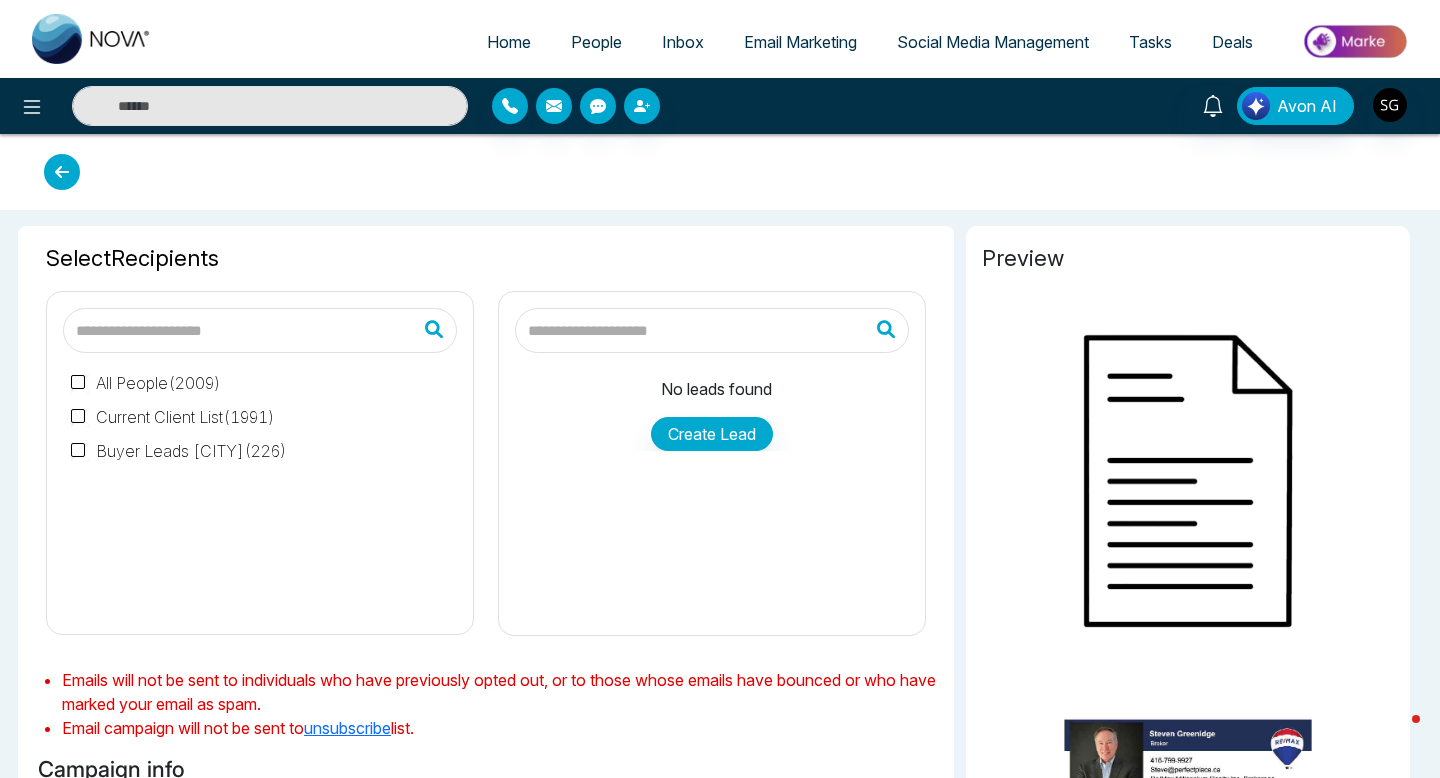 type on "**********" 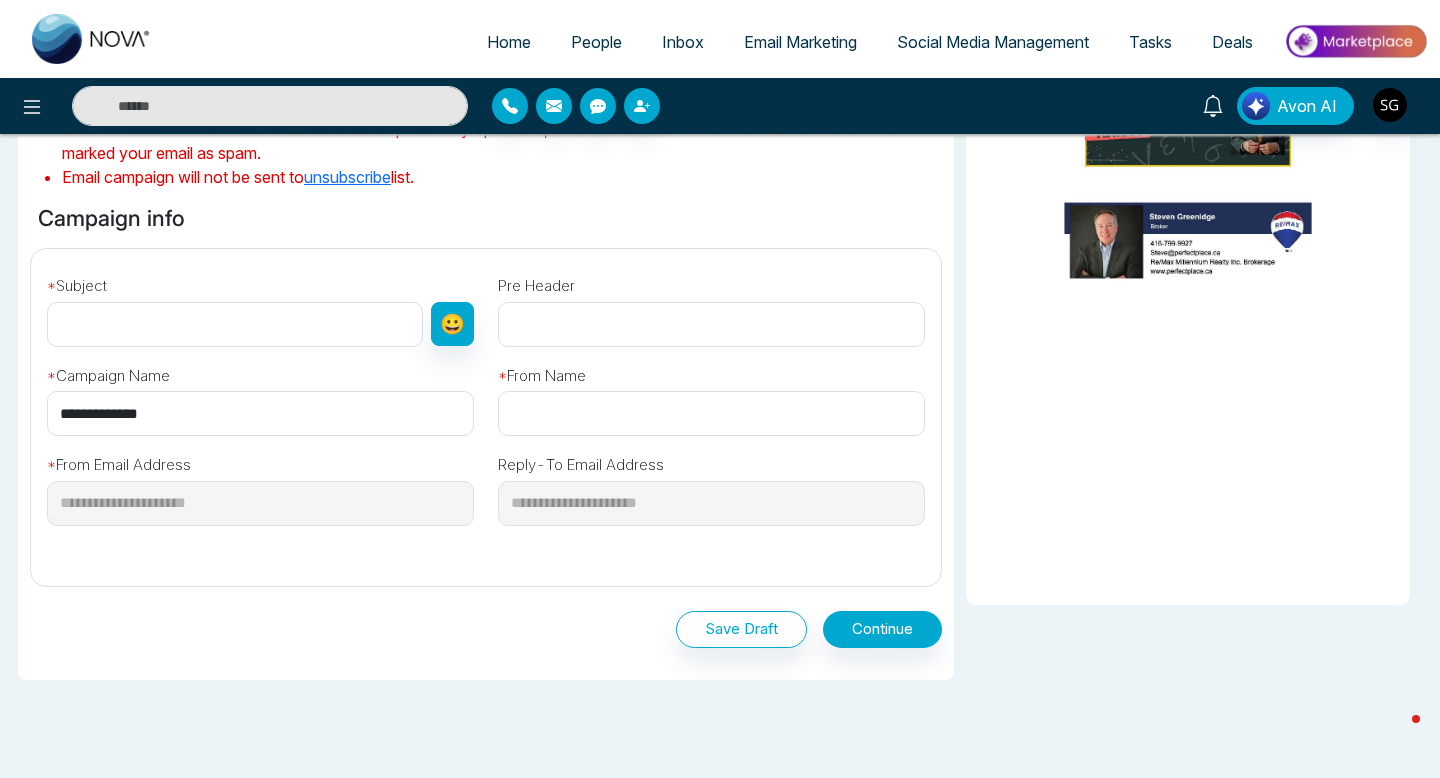 scroll, scrollTop: 557, scrollLeft: 0, axis: vertical 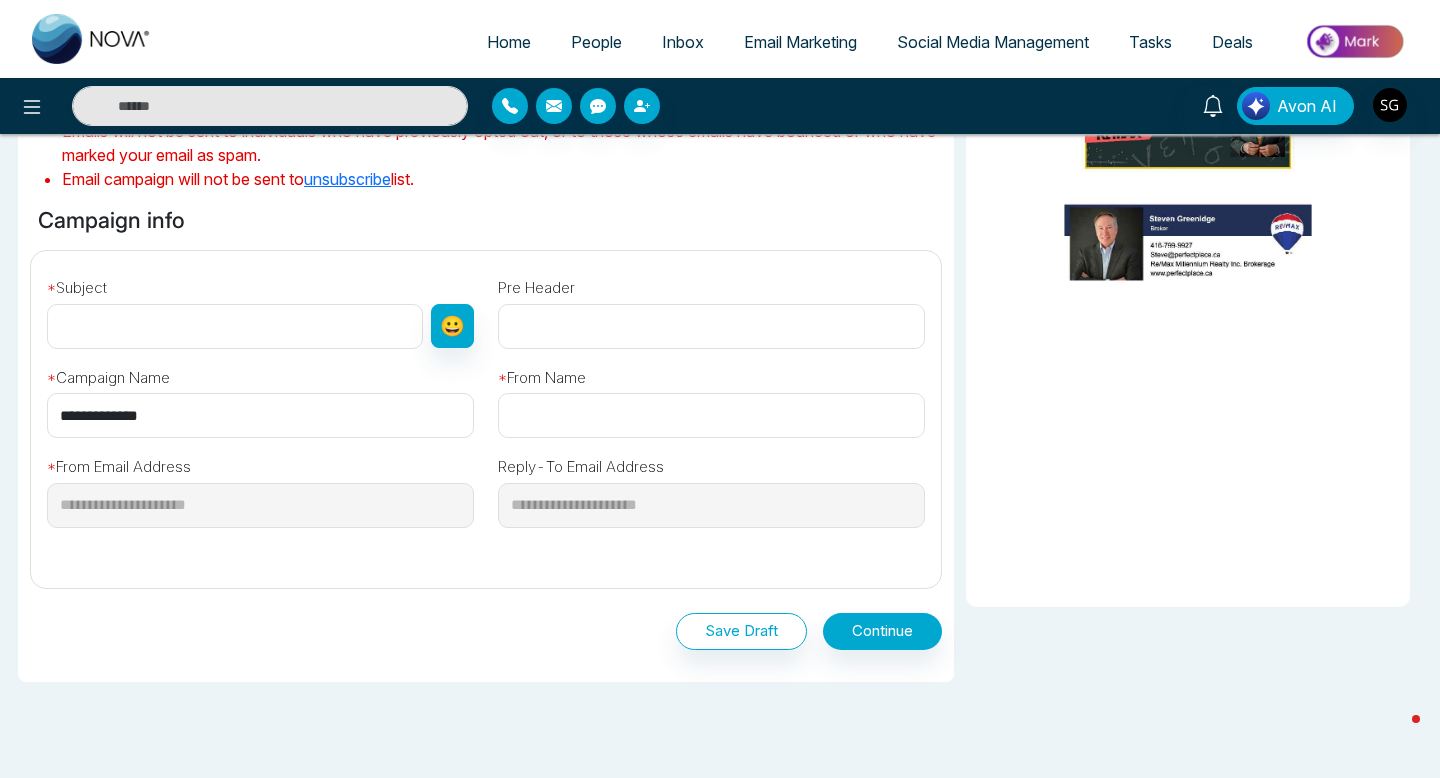click at bounding box center [235, 326] 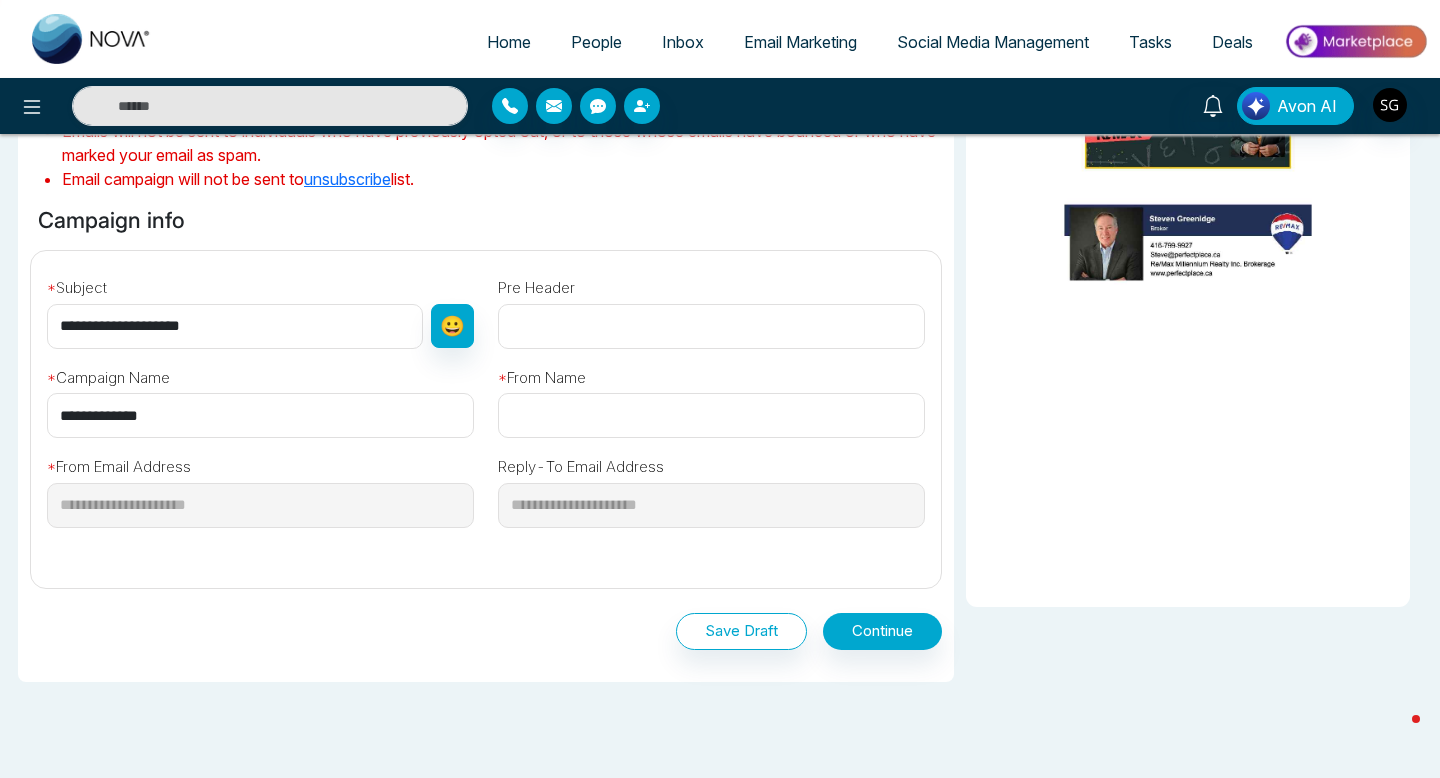 type on "**********" 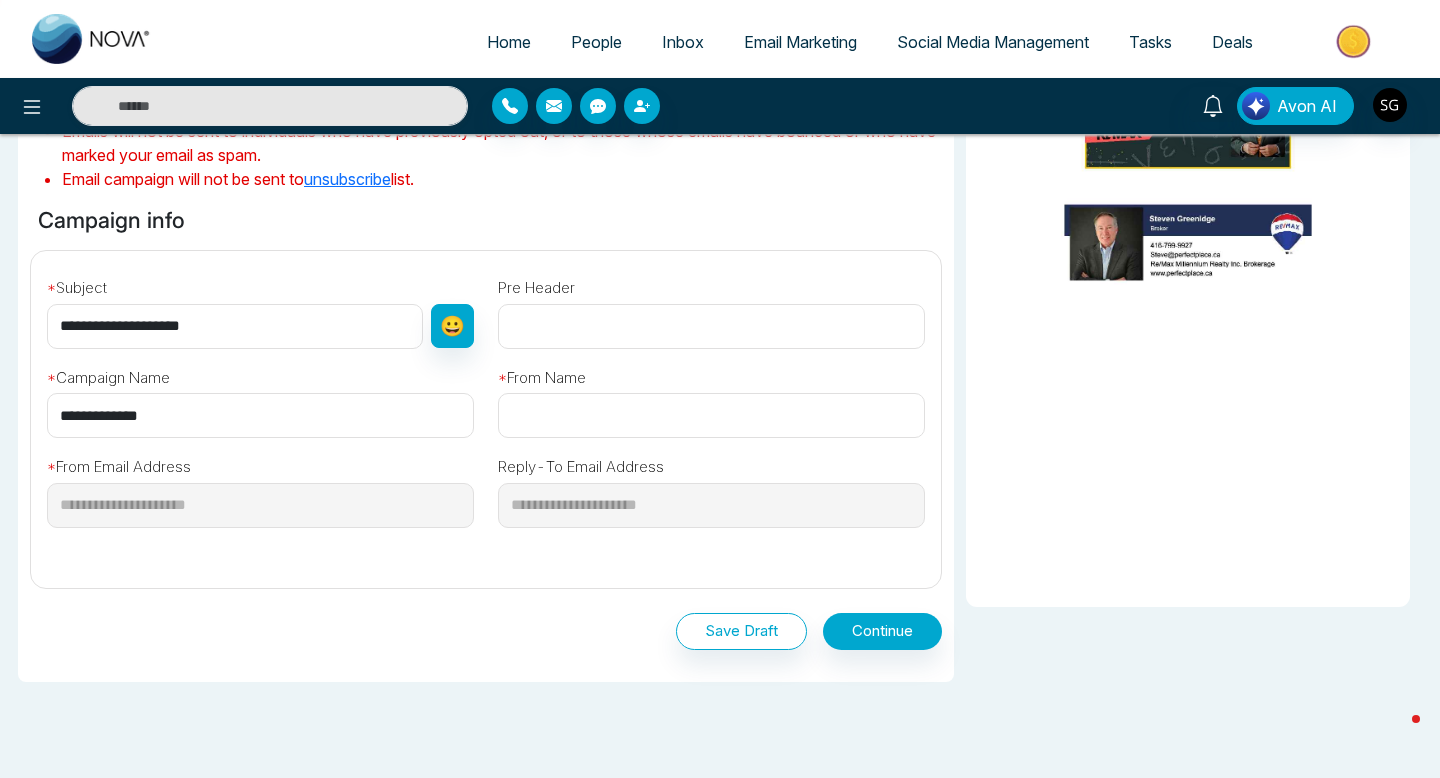 click on "**********" at bounding box center [260, 415] 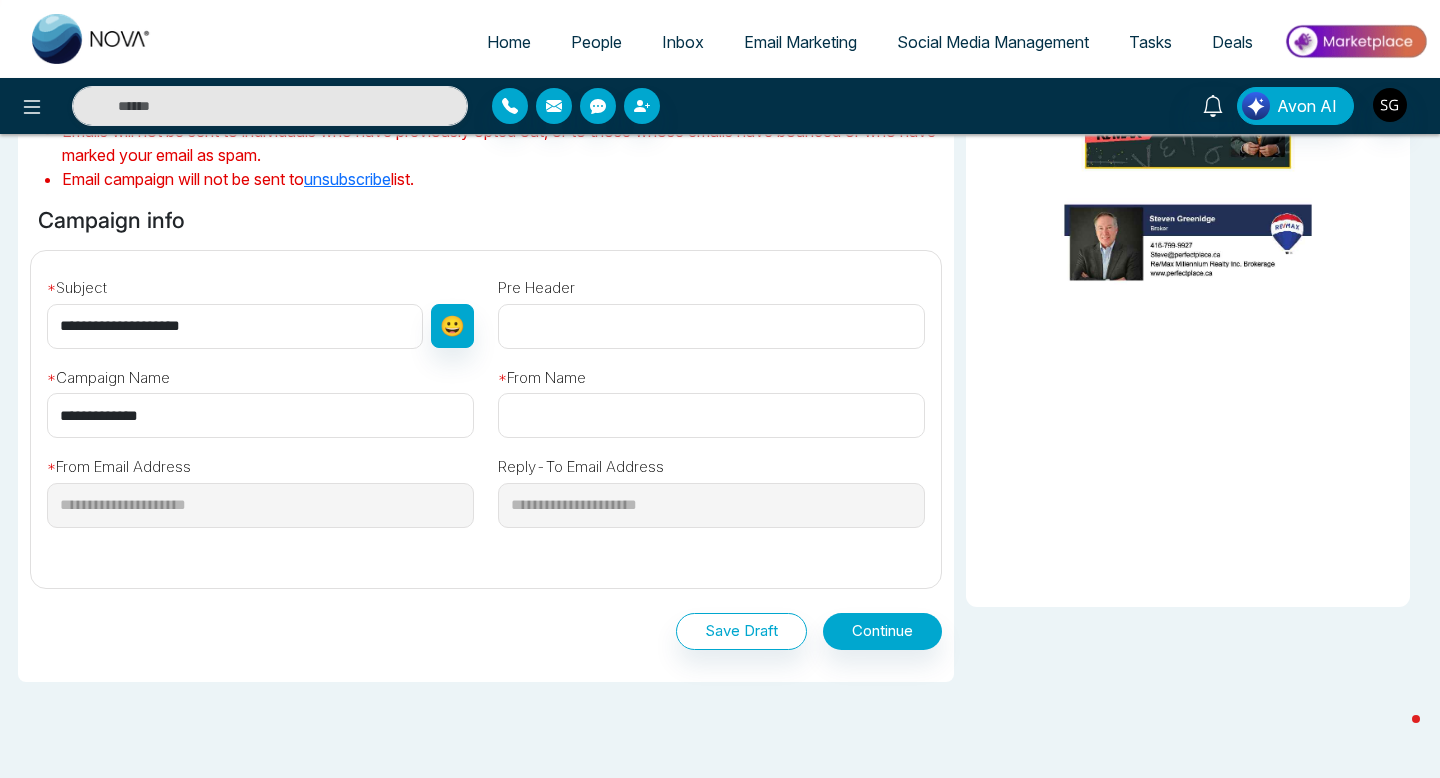 click on "**********" at bounding box center (260, 415) 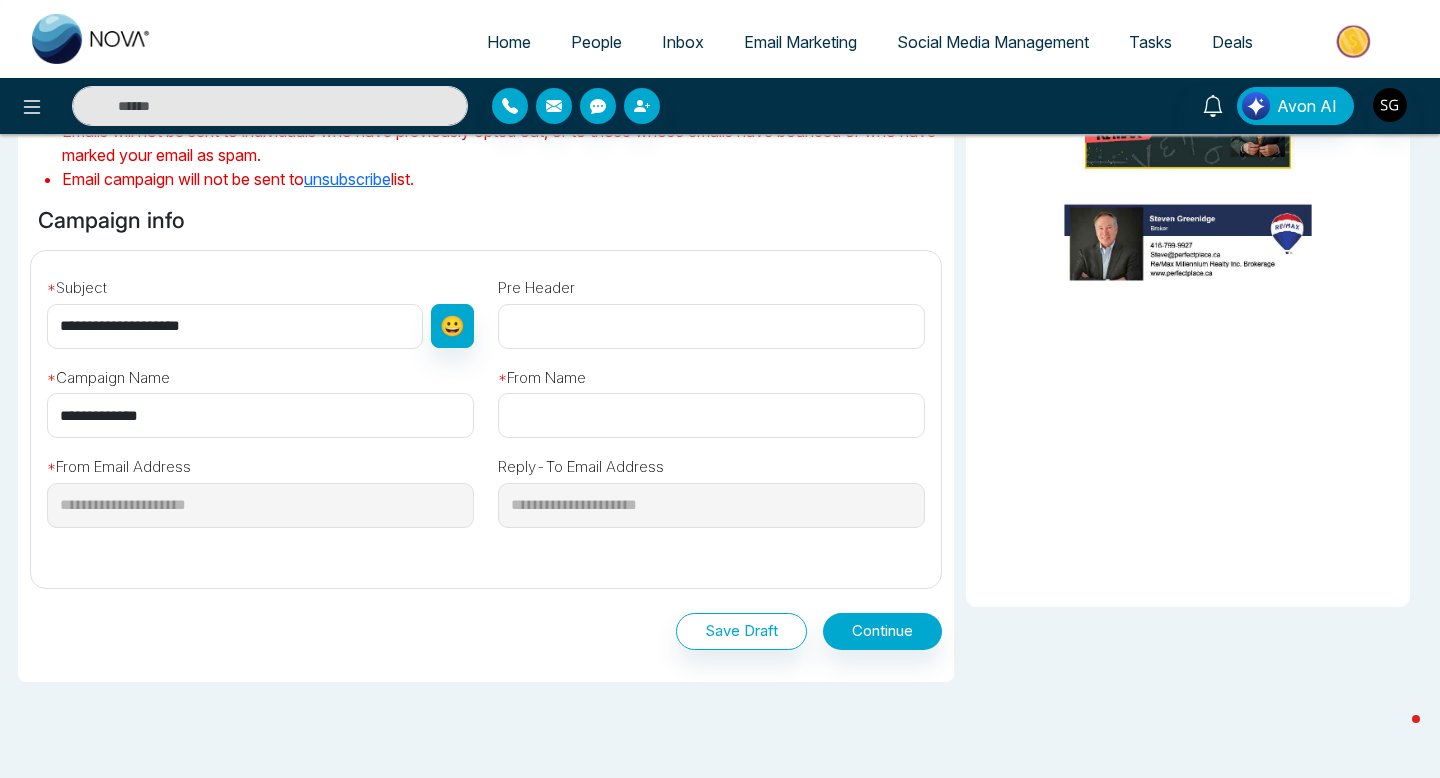 click on "**********" at bounding box center [260, 415] 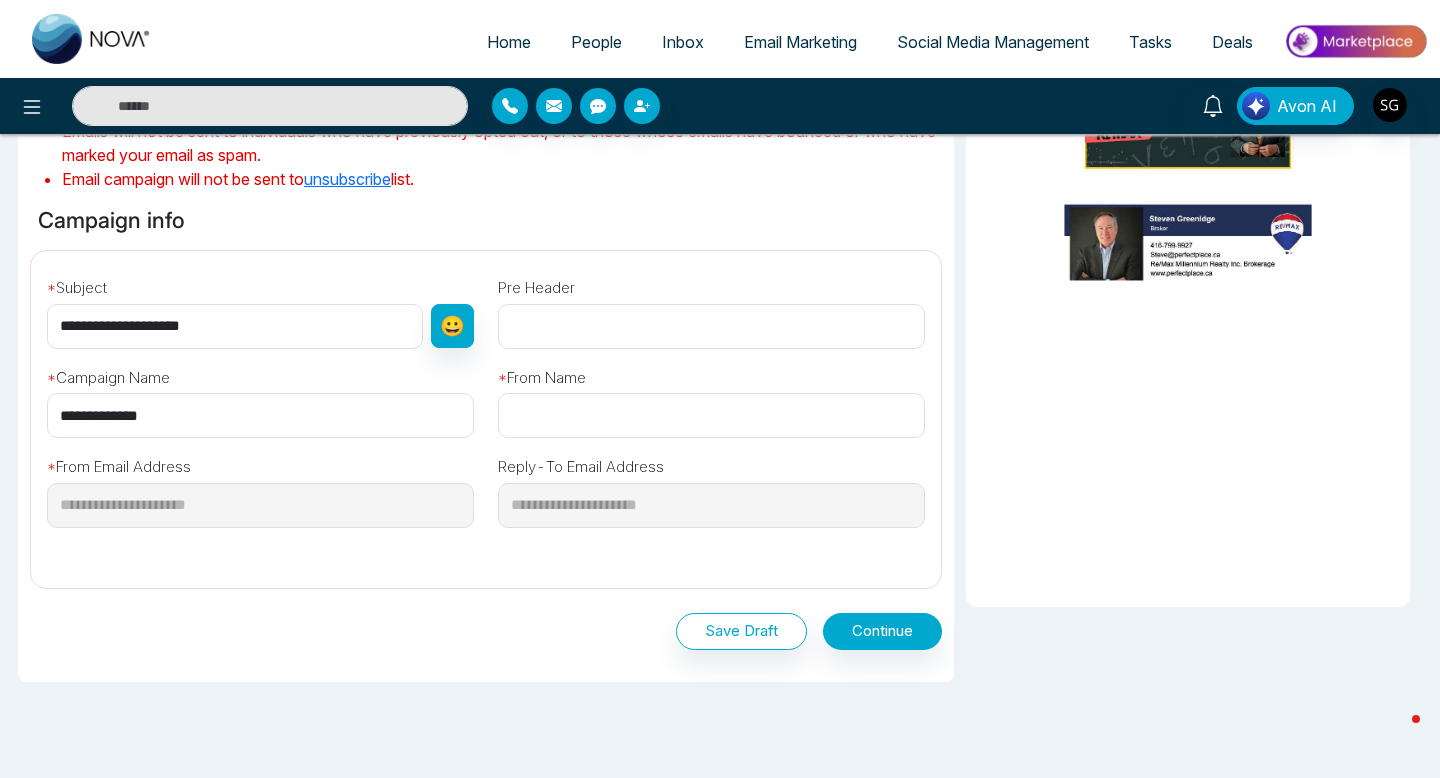 click on "**********" at bounding box center (260, 415) 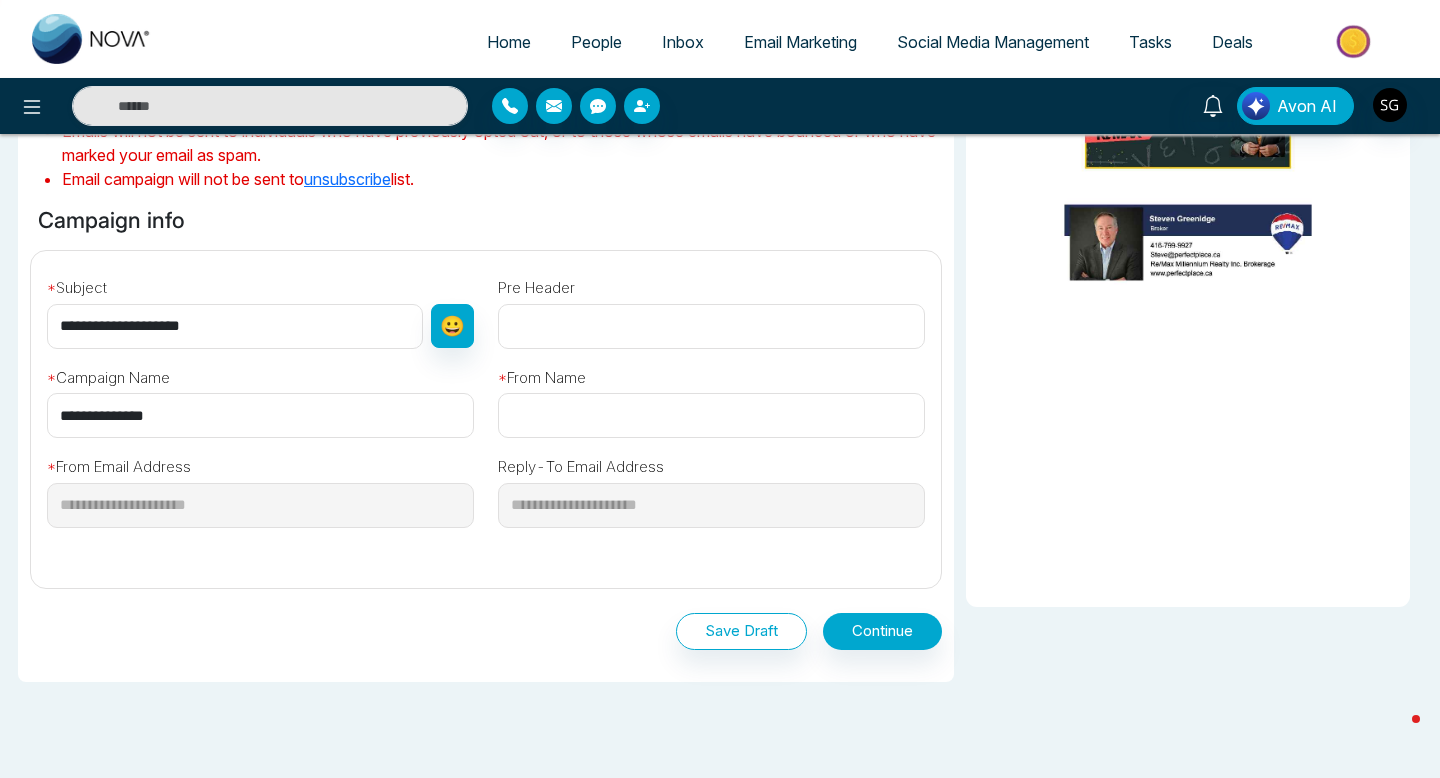 type on "**********" 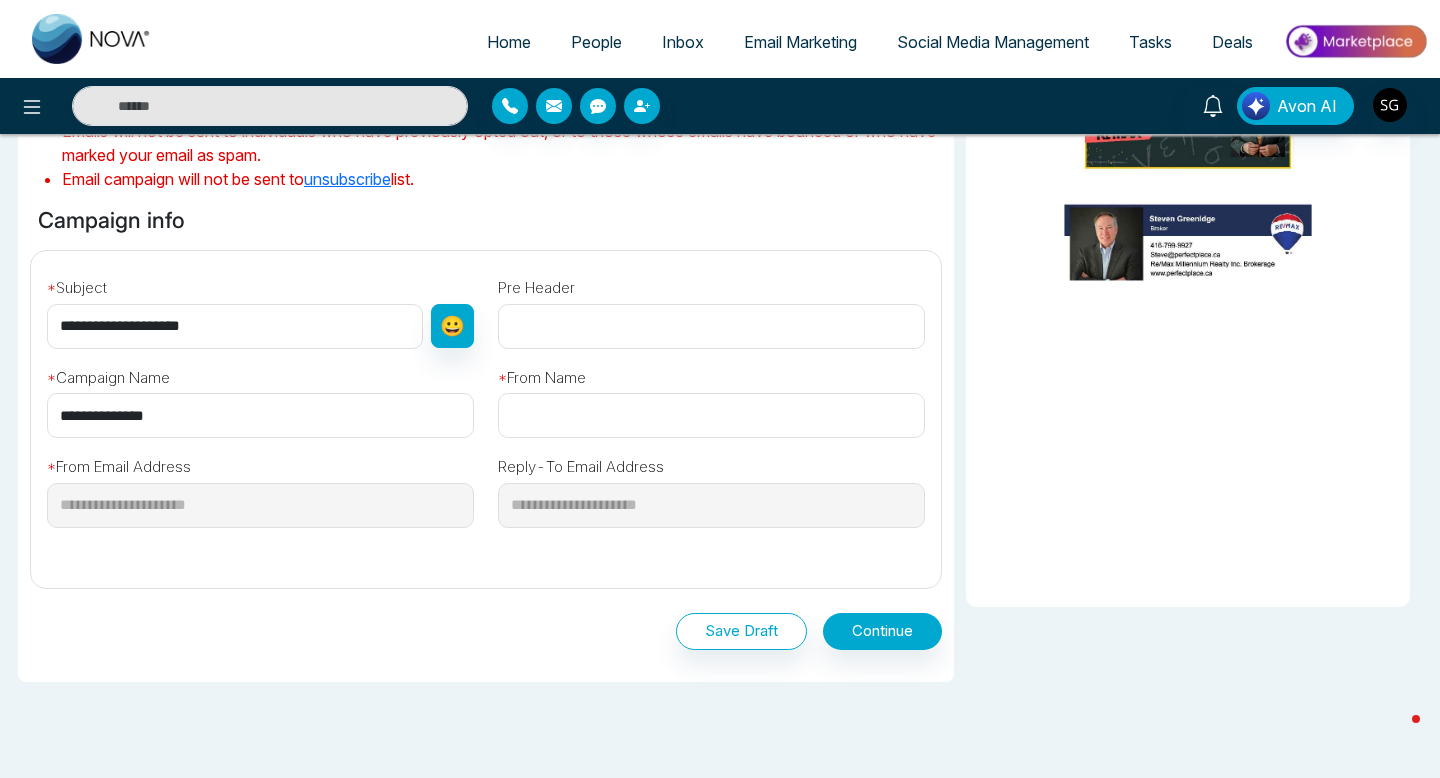 click at bounding box center [711, 415] 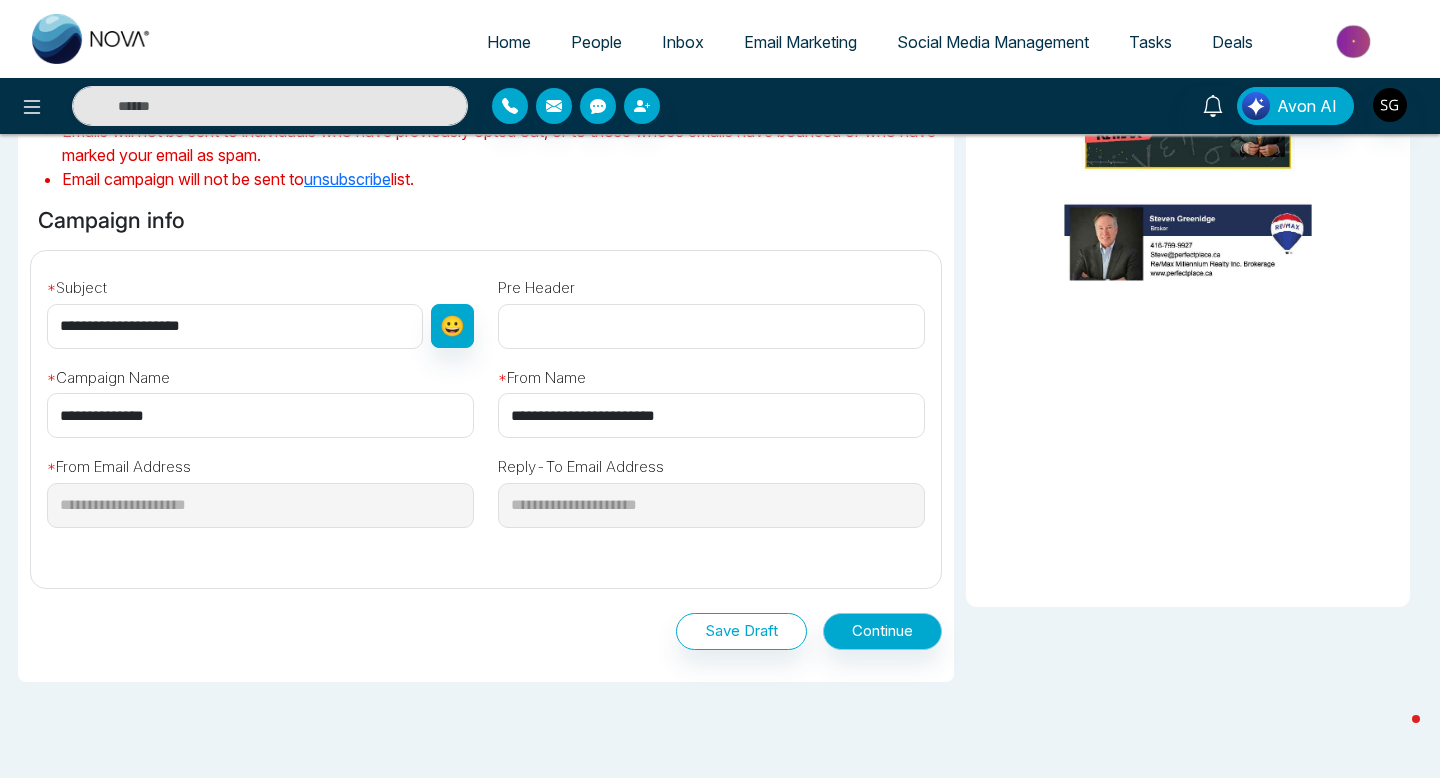 type on "**********" 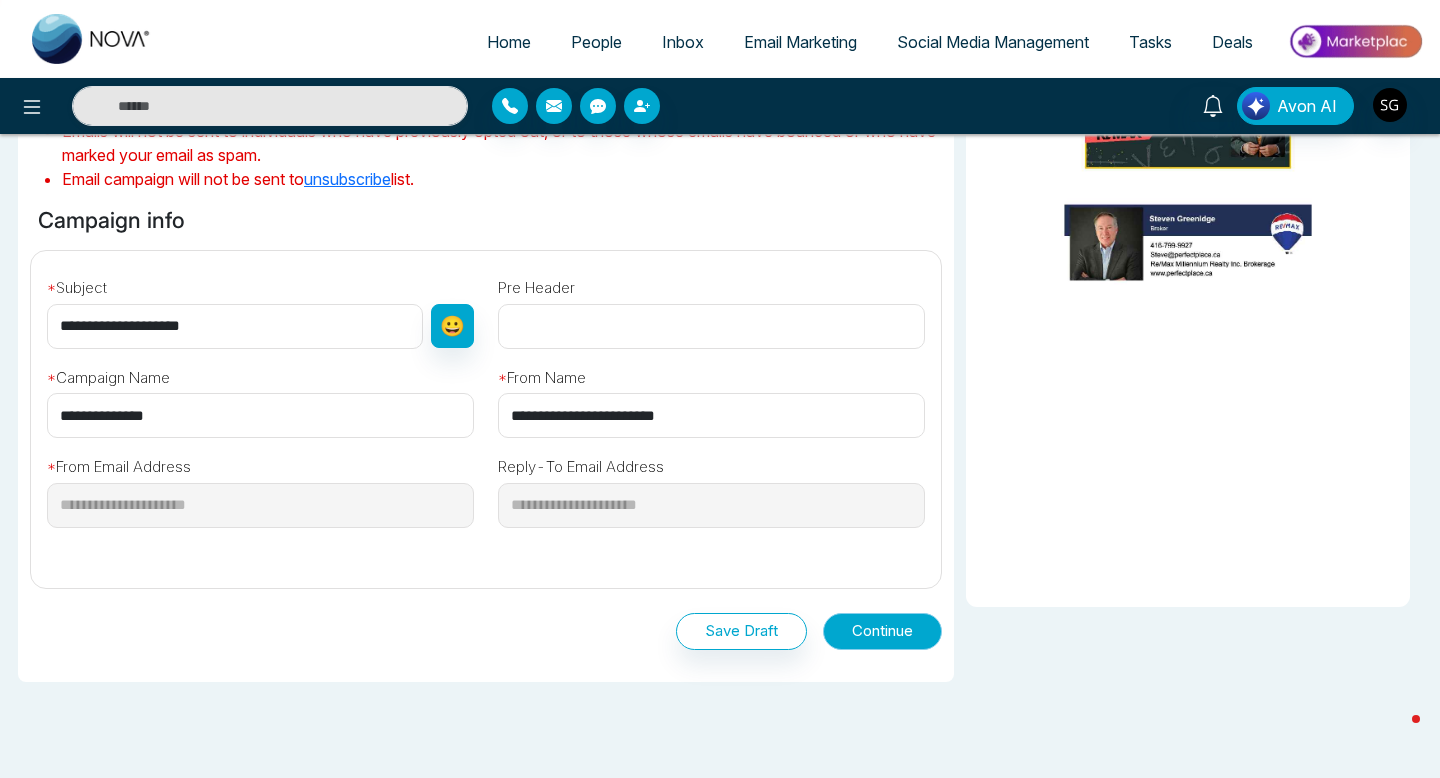 click on "Continue" at bounding box center [882, 631] 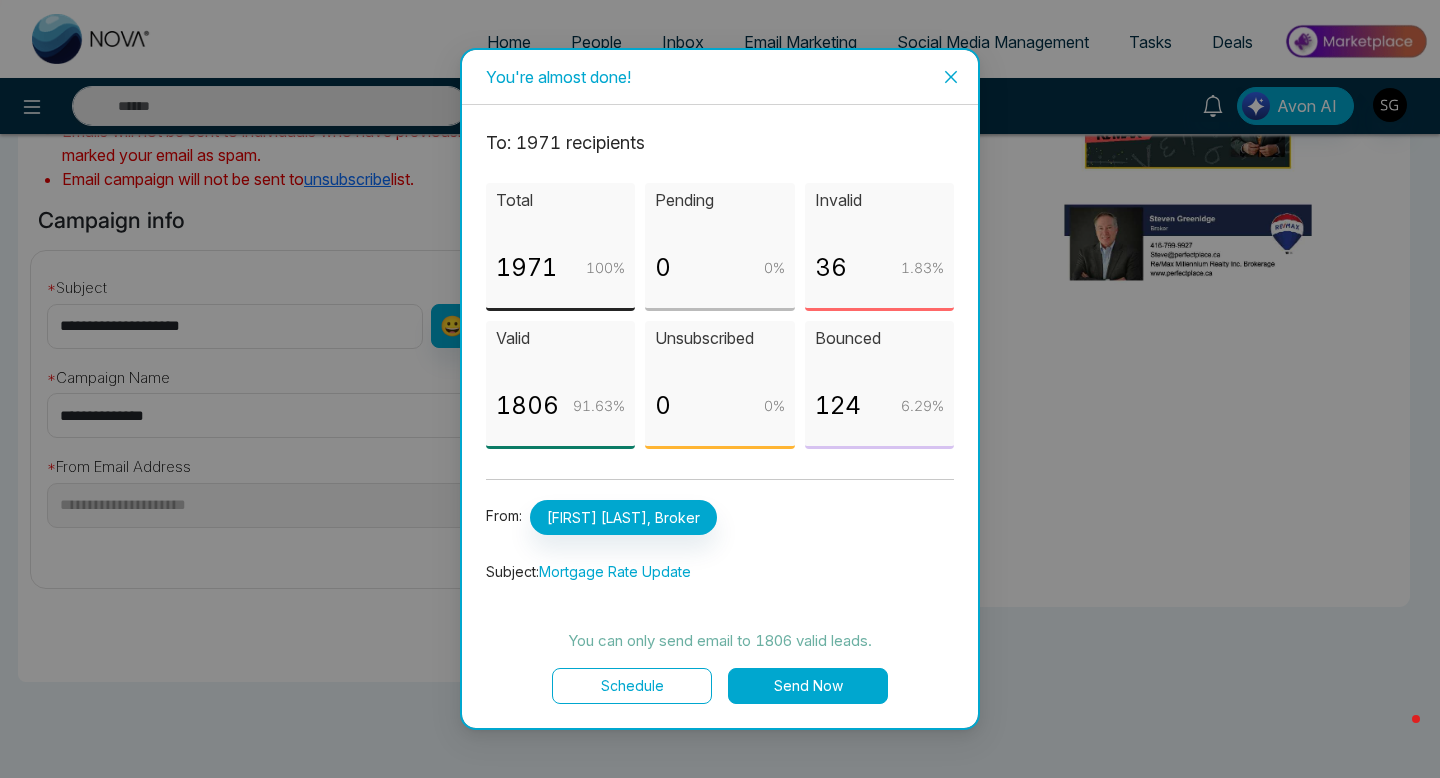 click 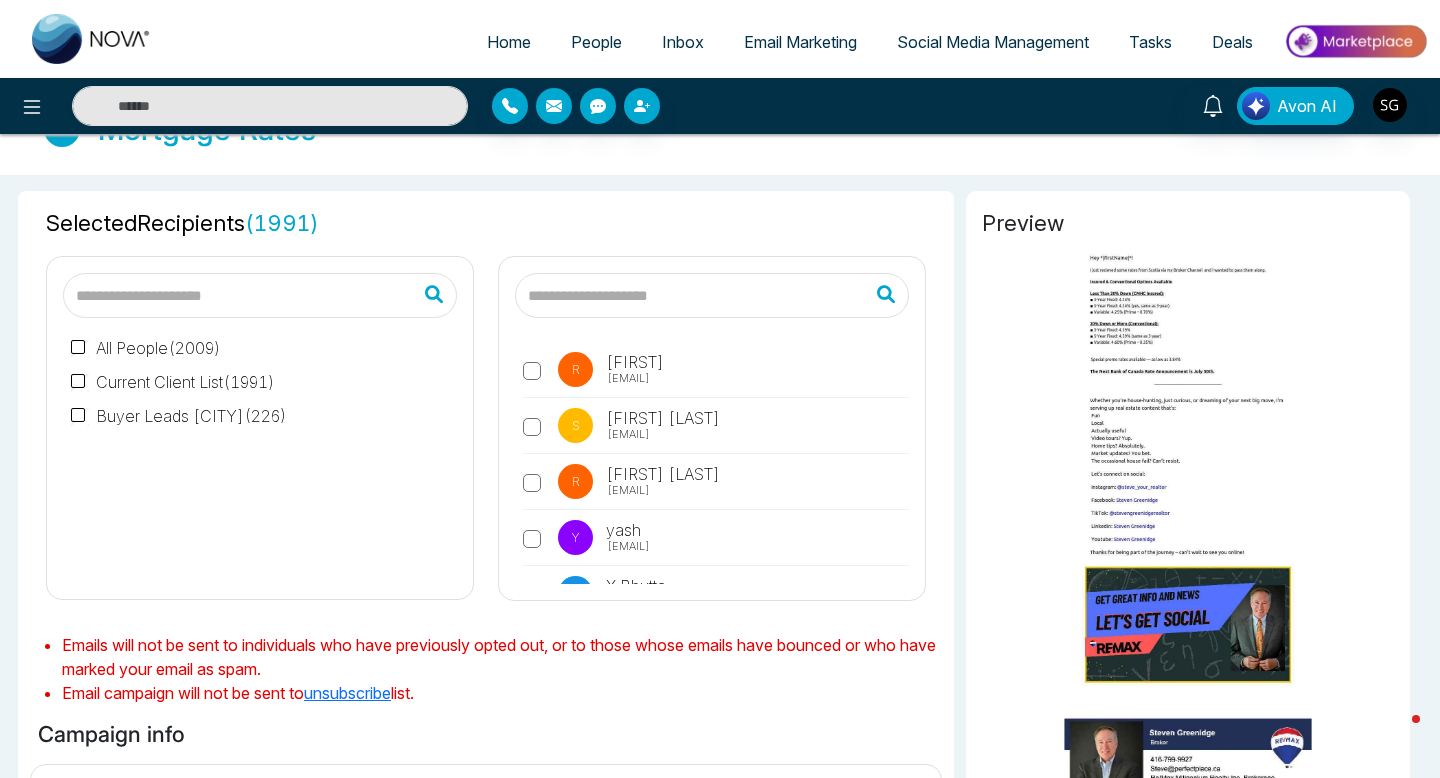 scroll, scrollTop: 0, scrollLeft: 0, axis: both 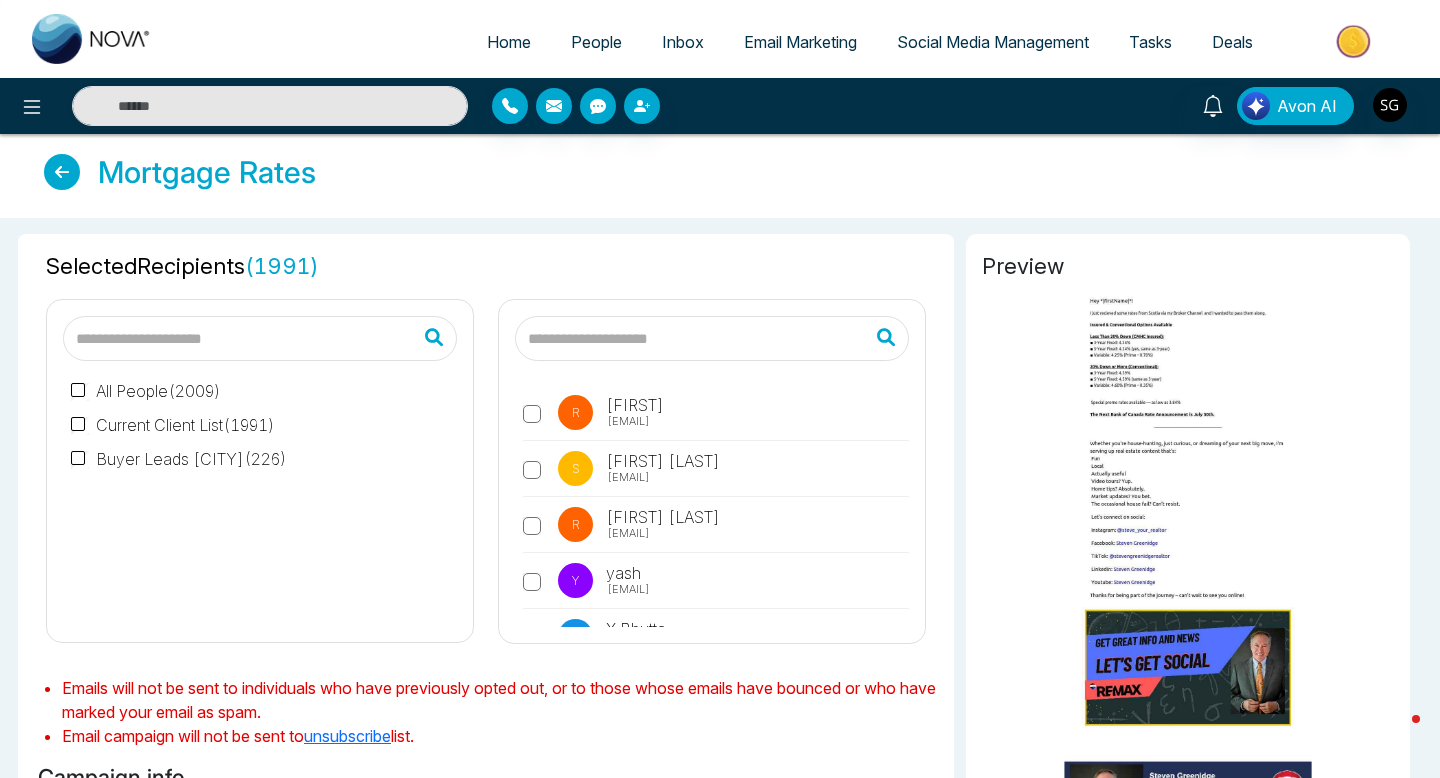 click at bounding box center [1188, 506] 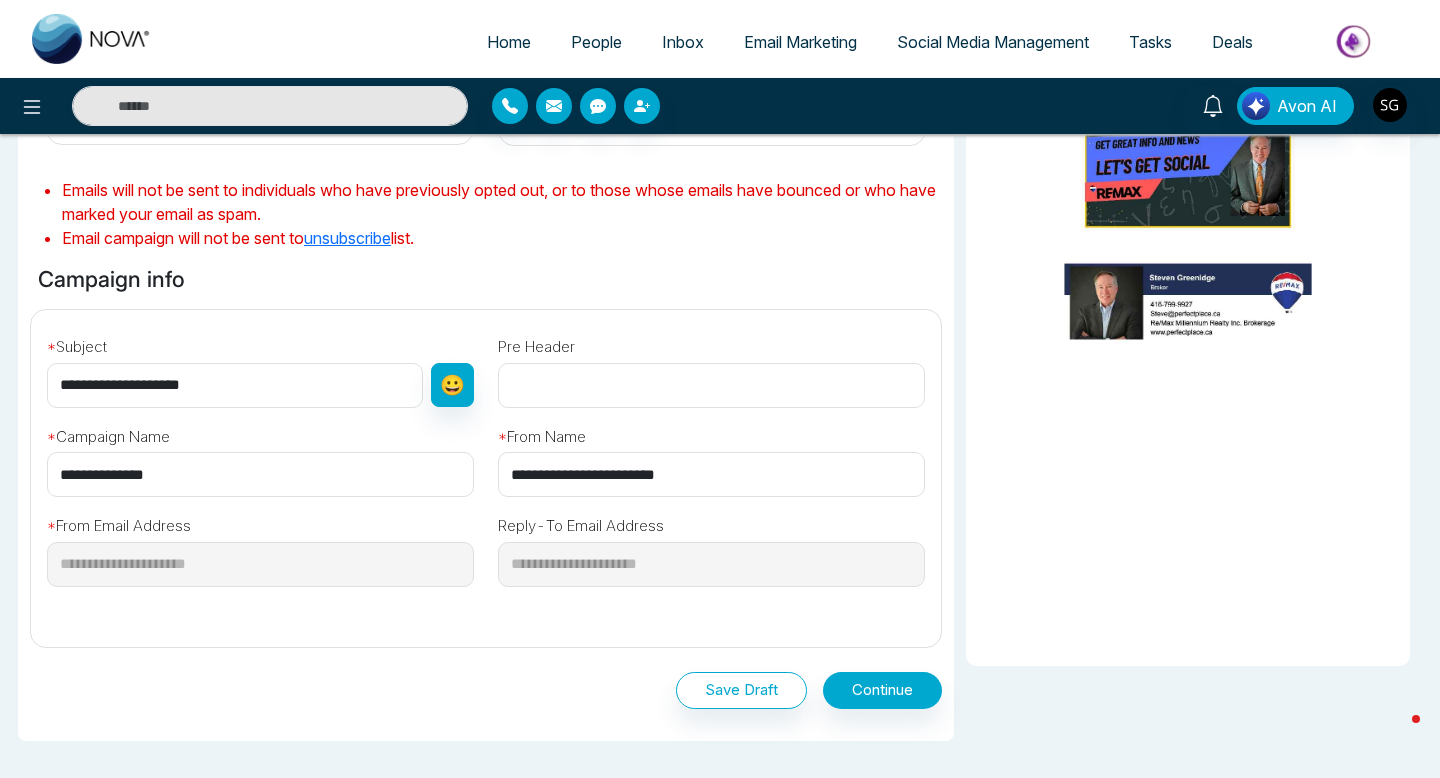 scroll, scrollTop: 635, scrollLeft: 0, axis: vertical 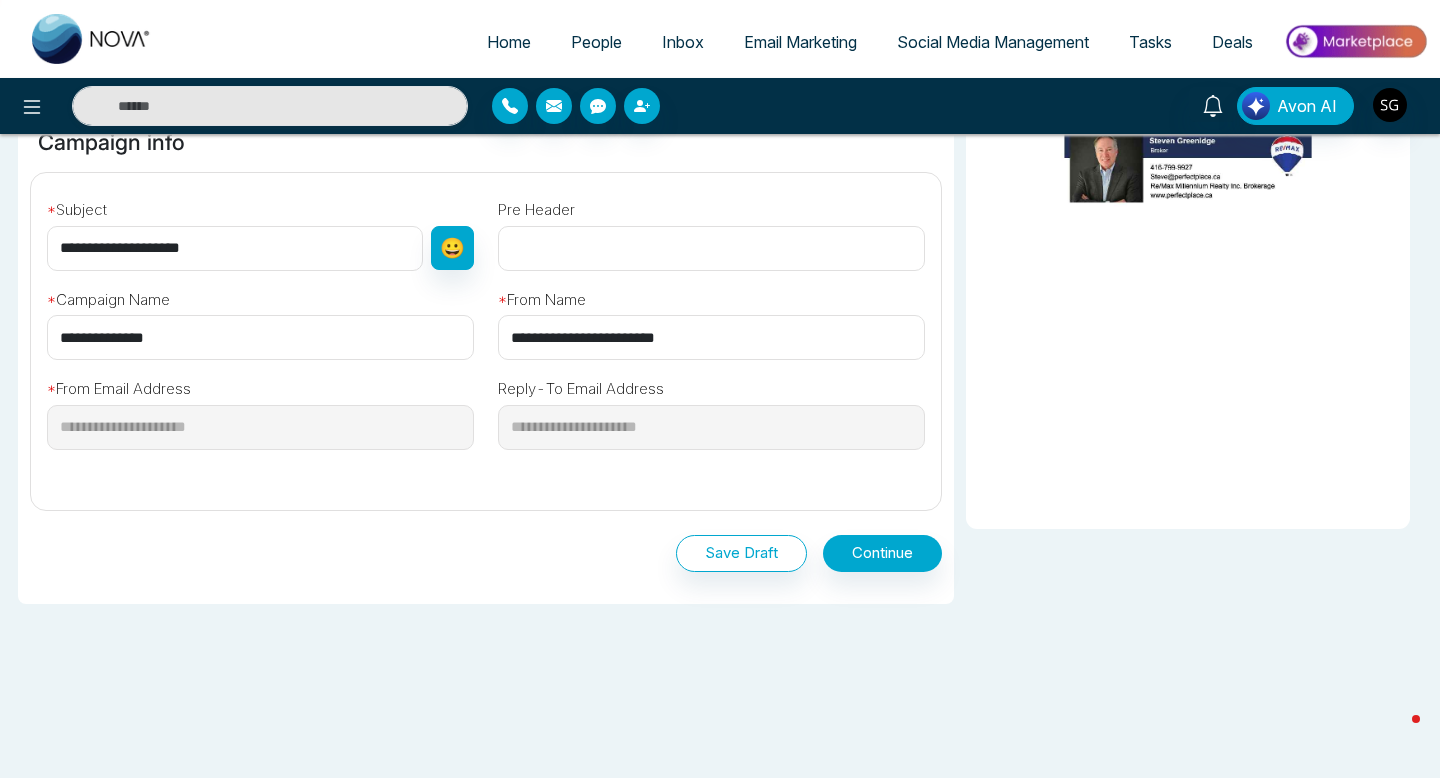 click on "Preview" at bounding box center (1188, 64) 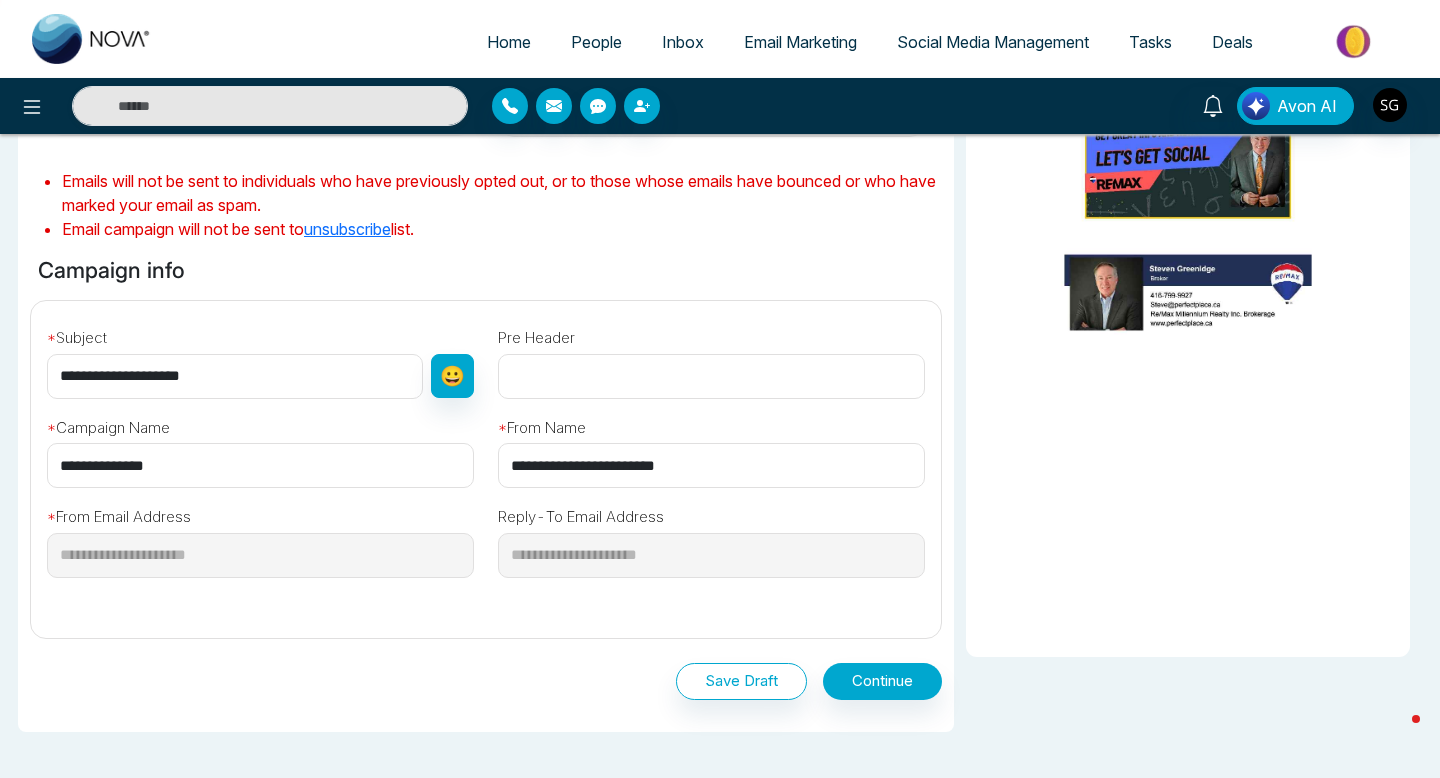 scroll, scrollTop: 635, scrollLeft: 0, axis: vertical 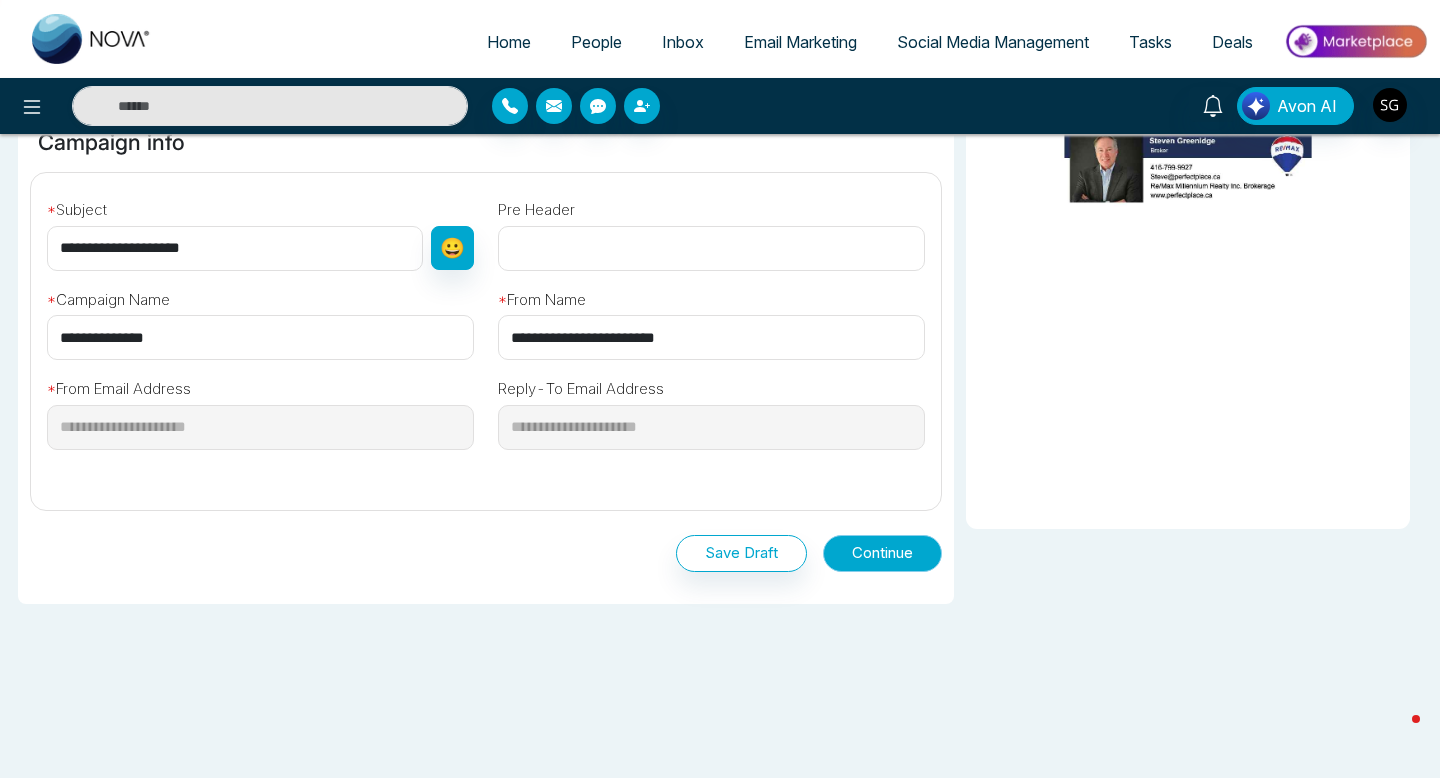 click on "Continue" at bounding box center (882, 553) 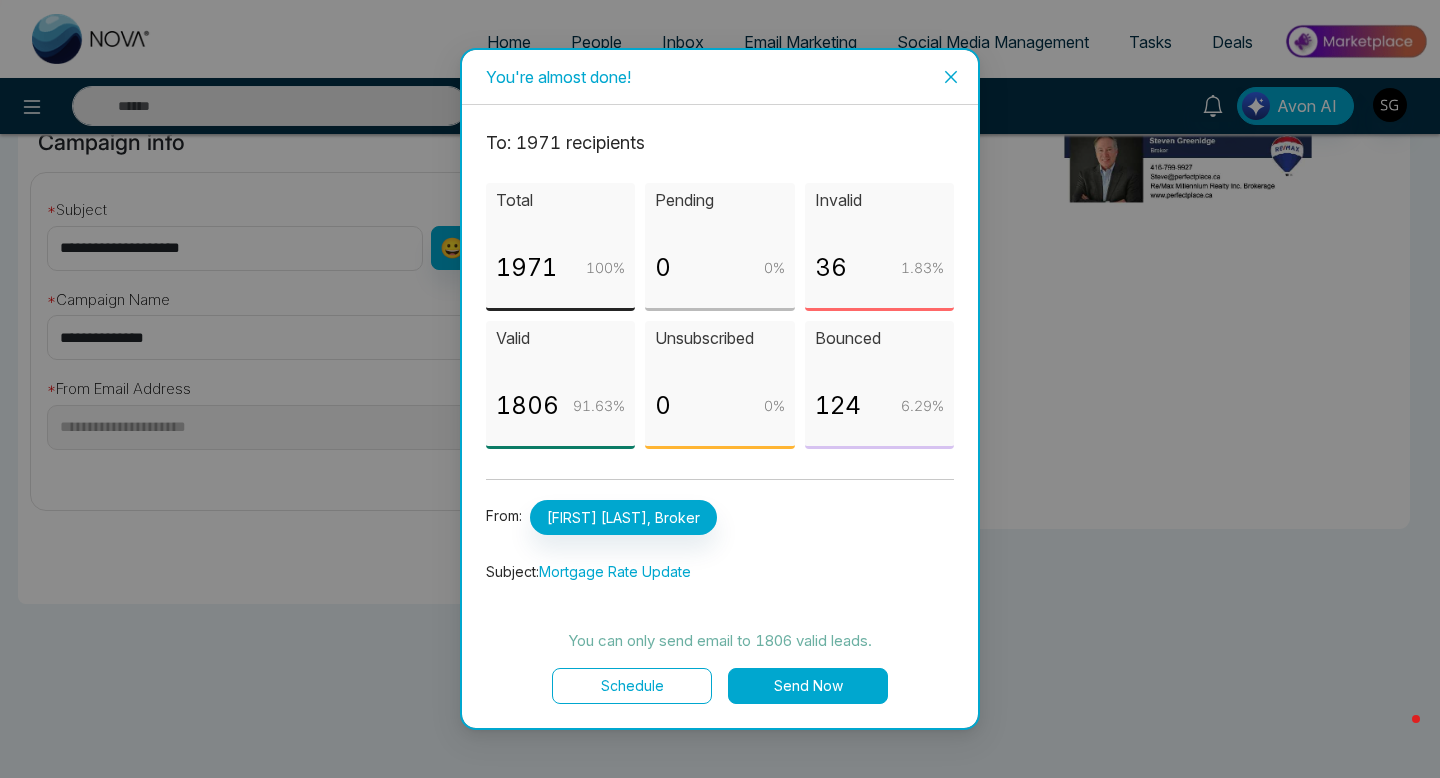 click on "Send Now" at bounding box center [808, 686] 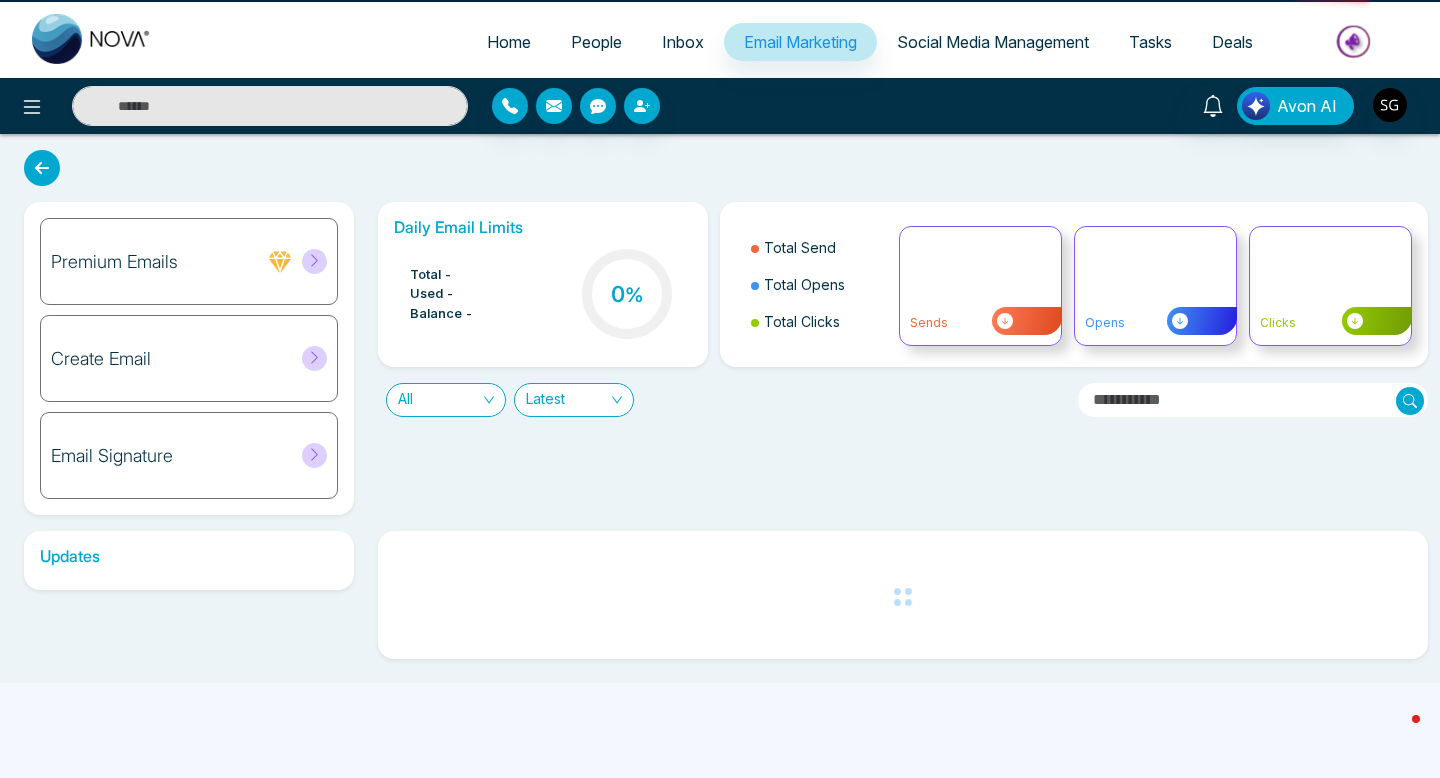 scroll, scrollTop: 0, scrollLeft: 0, axis: both 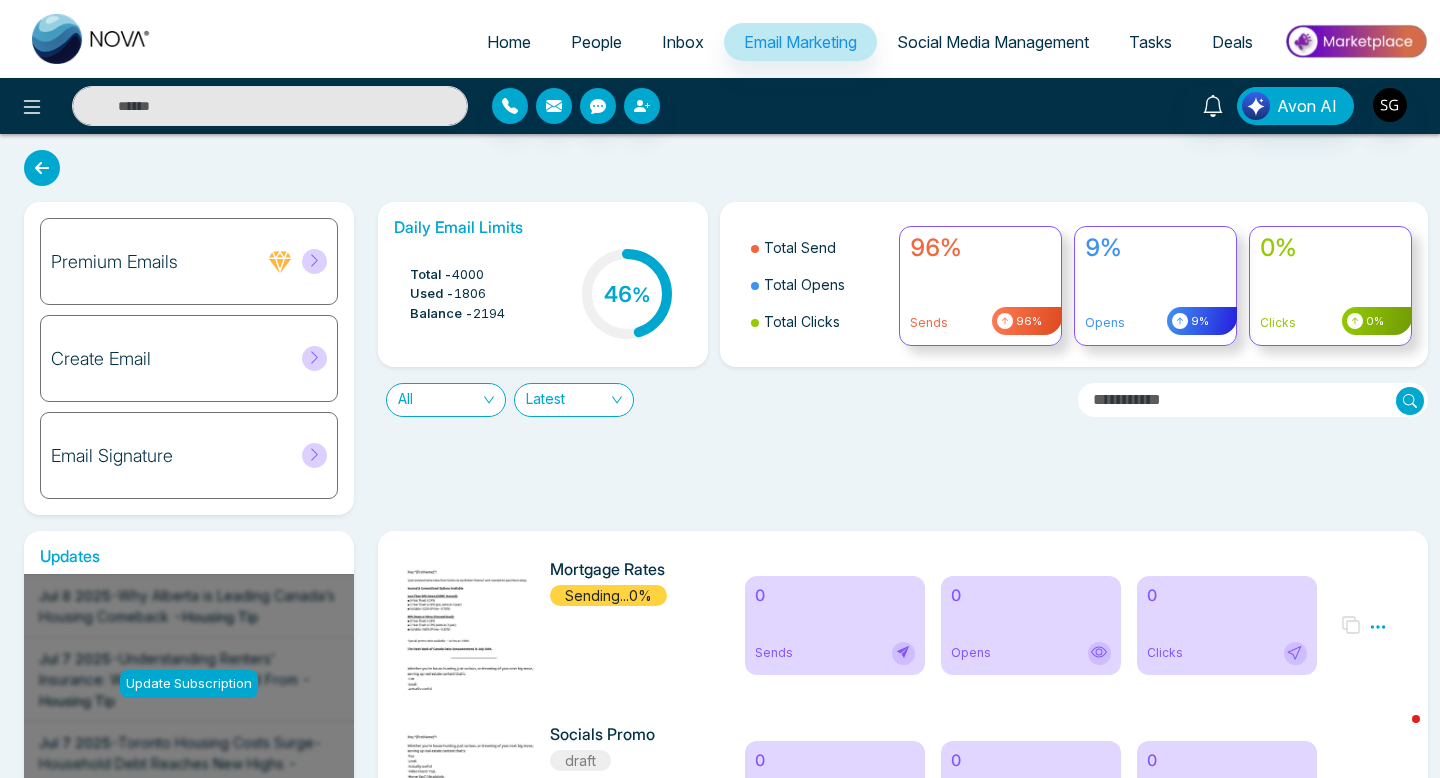 click at bounding box center [92, 39] 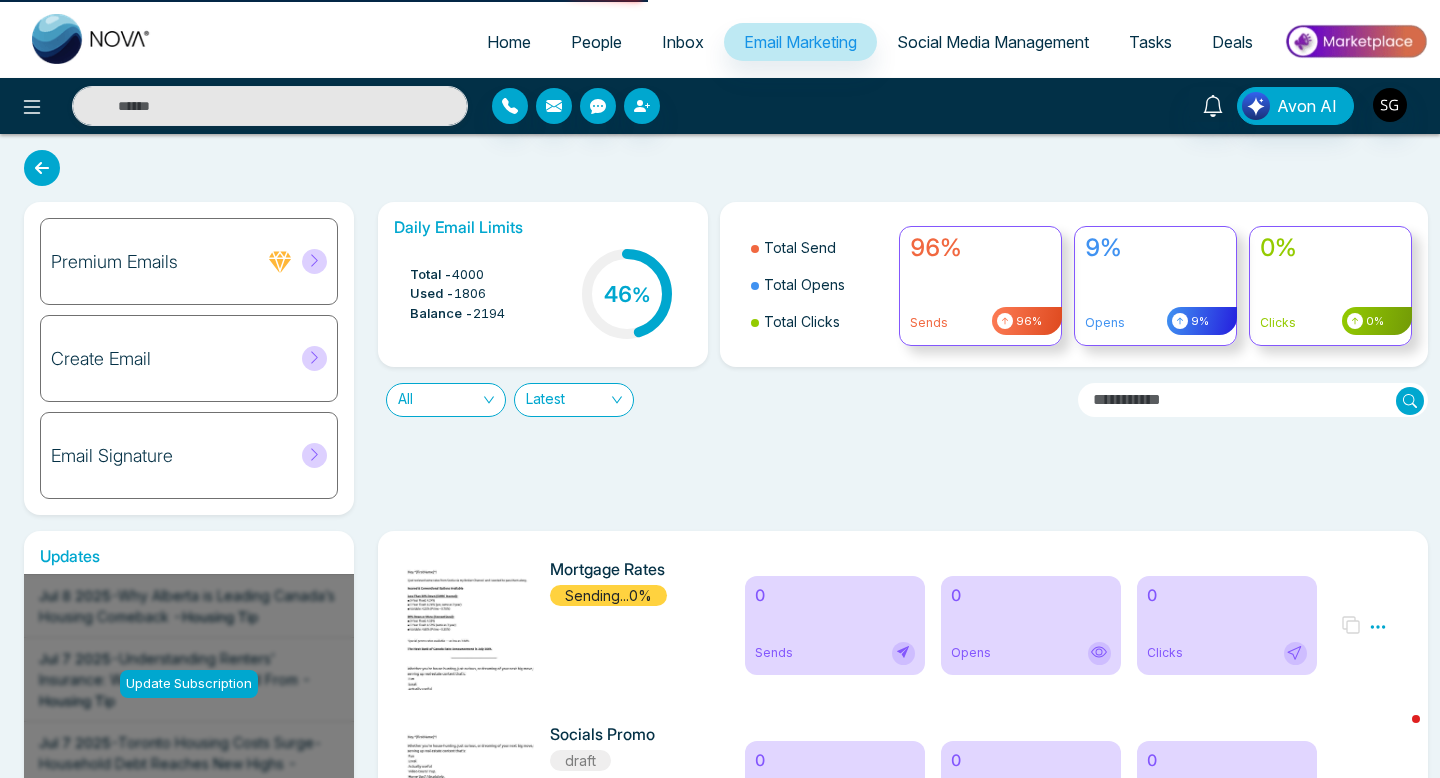 select on "*" 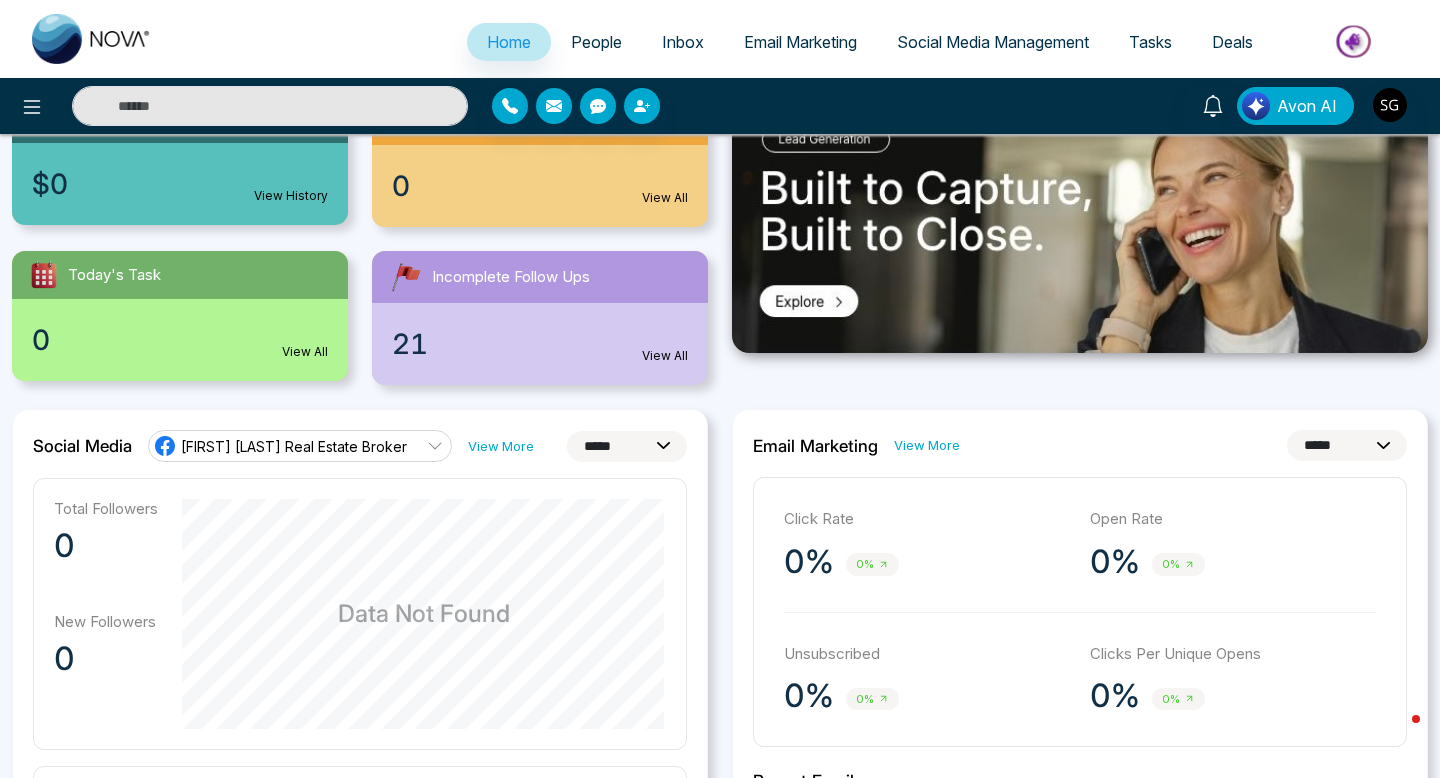 scroll, scrollTop: 256, scrollLeft: 0, axis: vertical 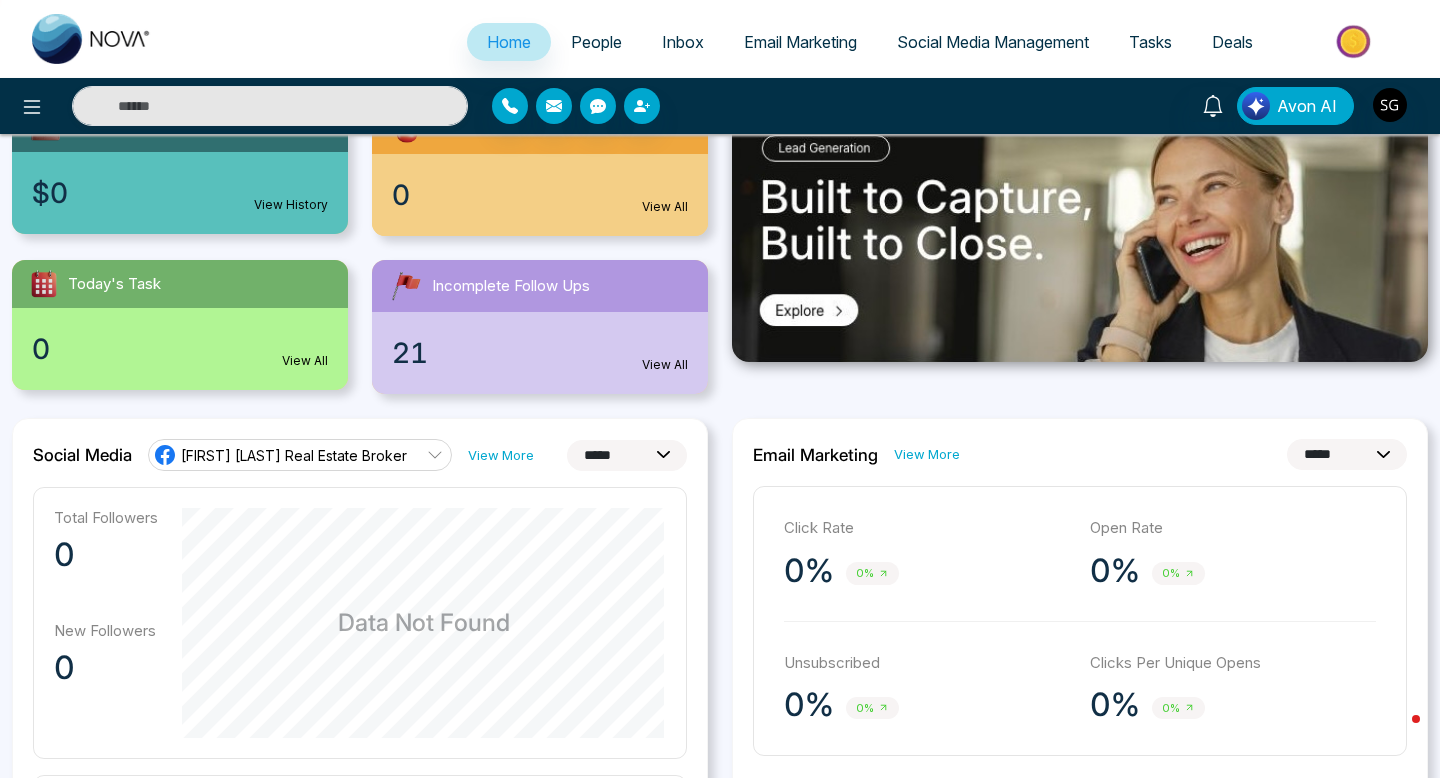 click on "**********" at bounding box center [1347, 454] 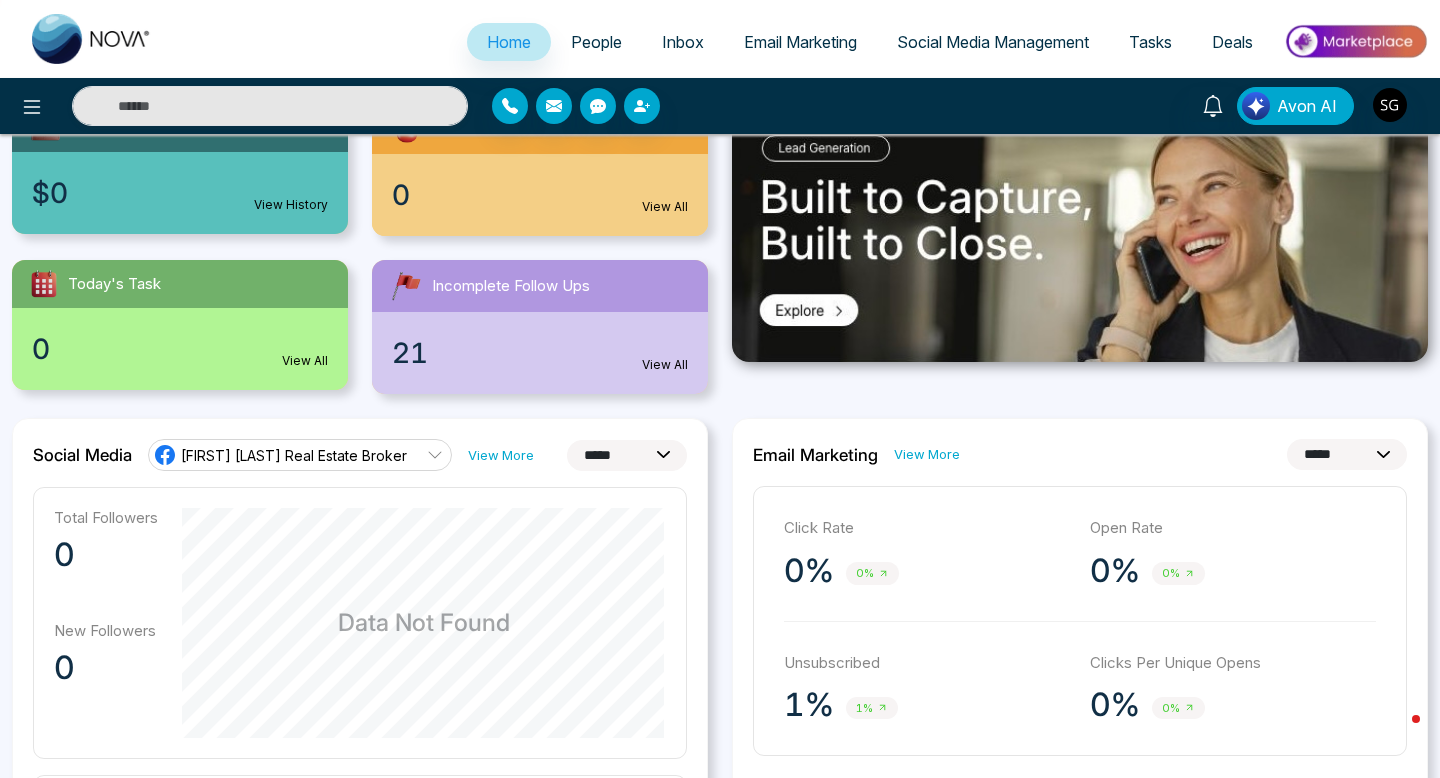 click on "**********" at bounding box center [1080, 887] 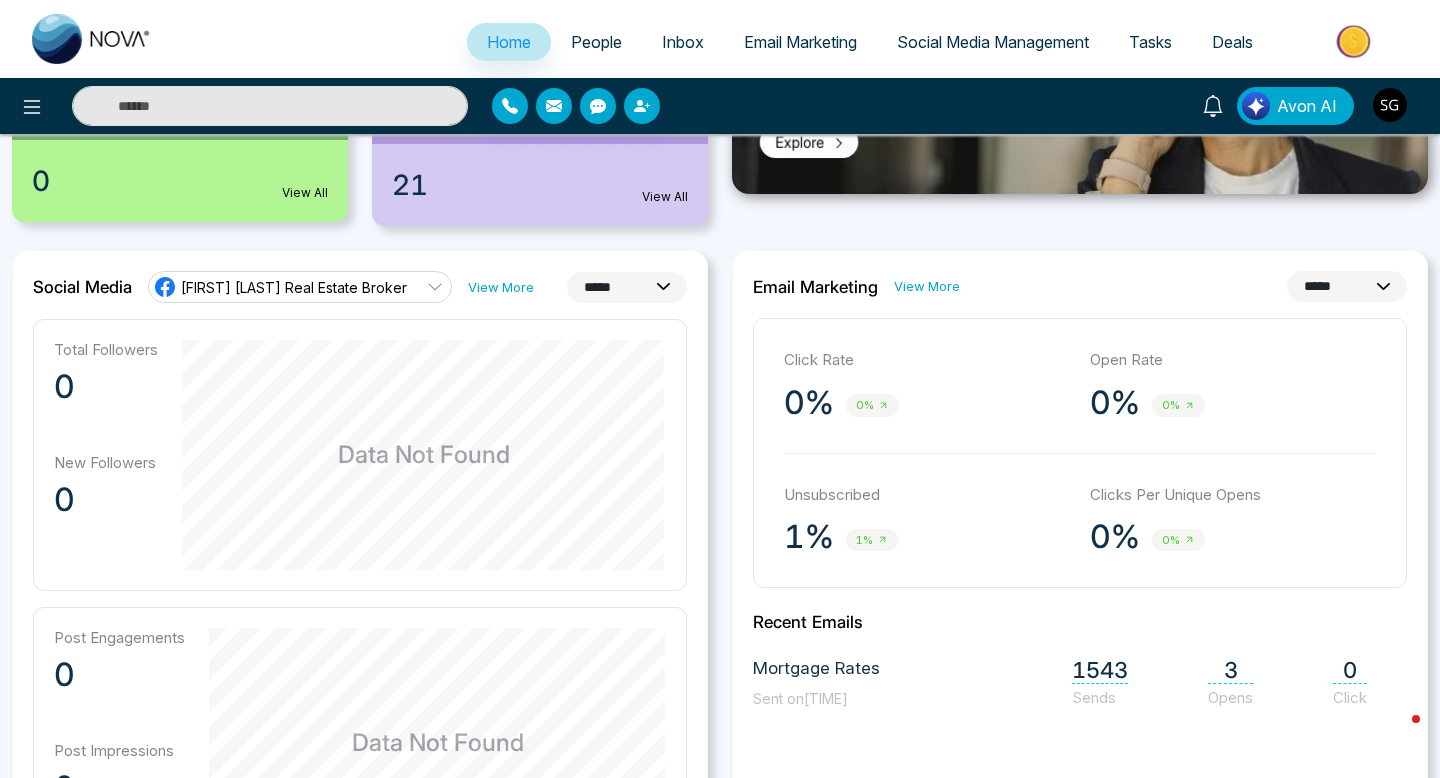 scroll, scrollTop: 463, scrollLeft: 0, axis: vertical 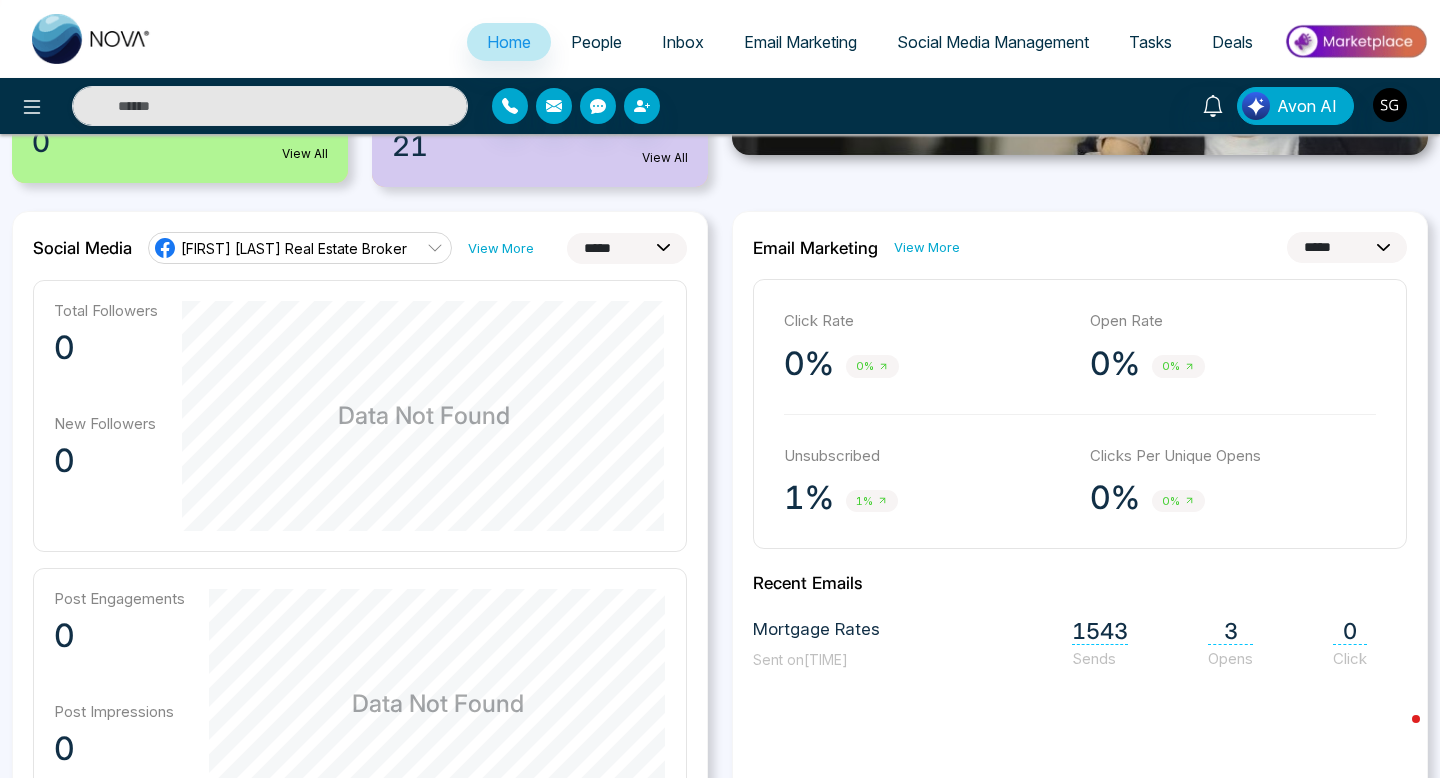 click on "**********" at bounding box center [1347, 247] 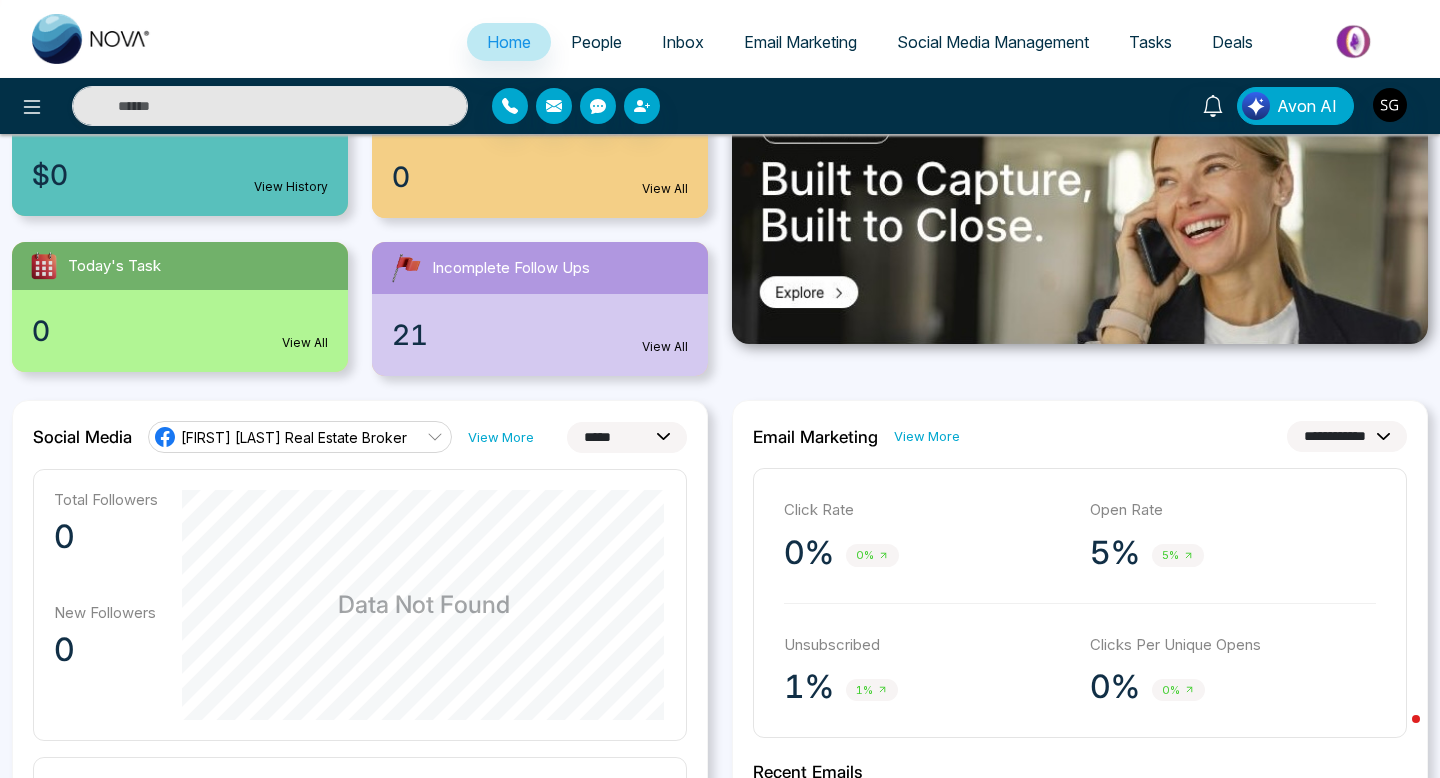 scroll, scrollTop: 218, scrollLeft: 0, axis: vertical 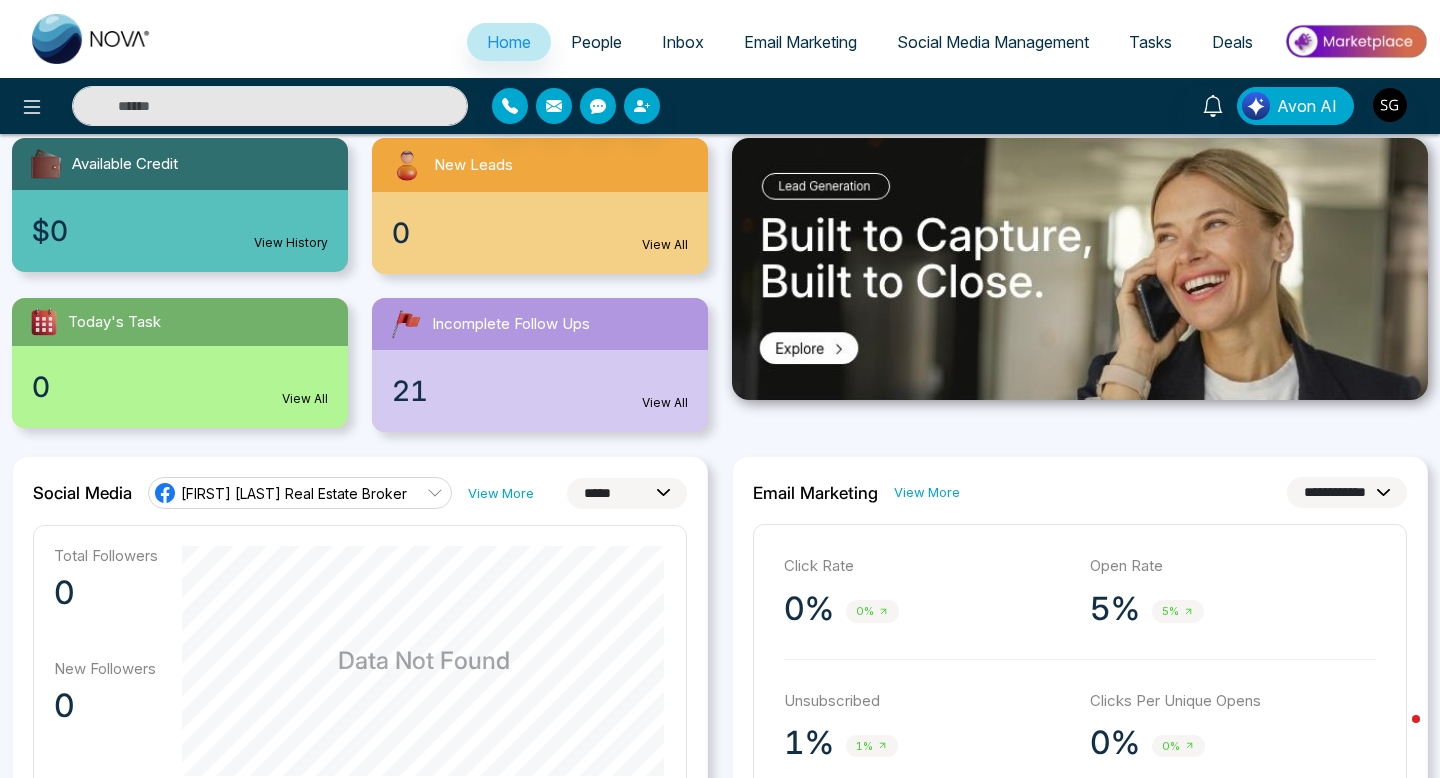 click on "**********" at bounding box center (1347, 492) 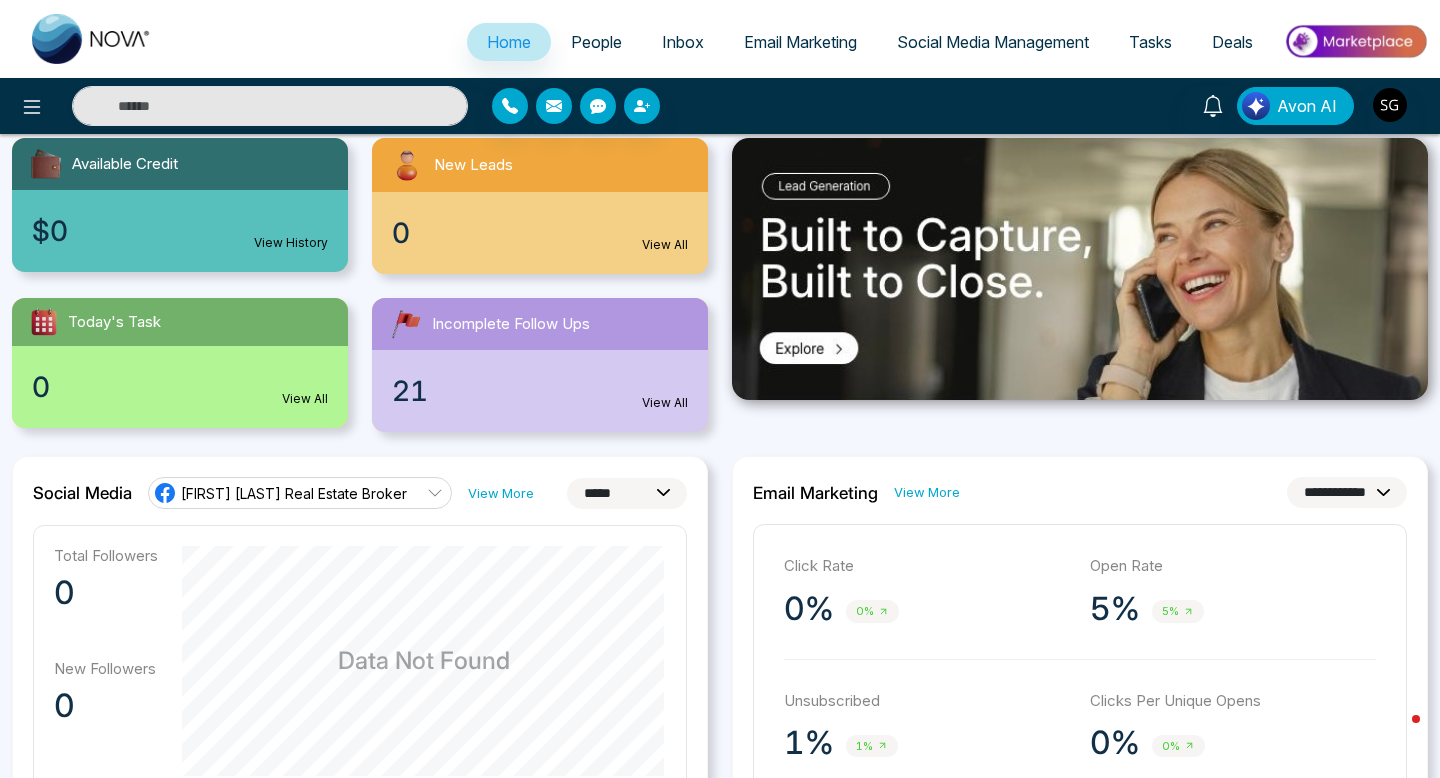 select on "*" 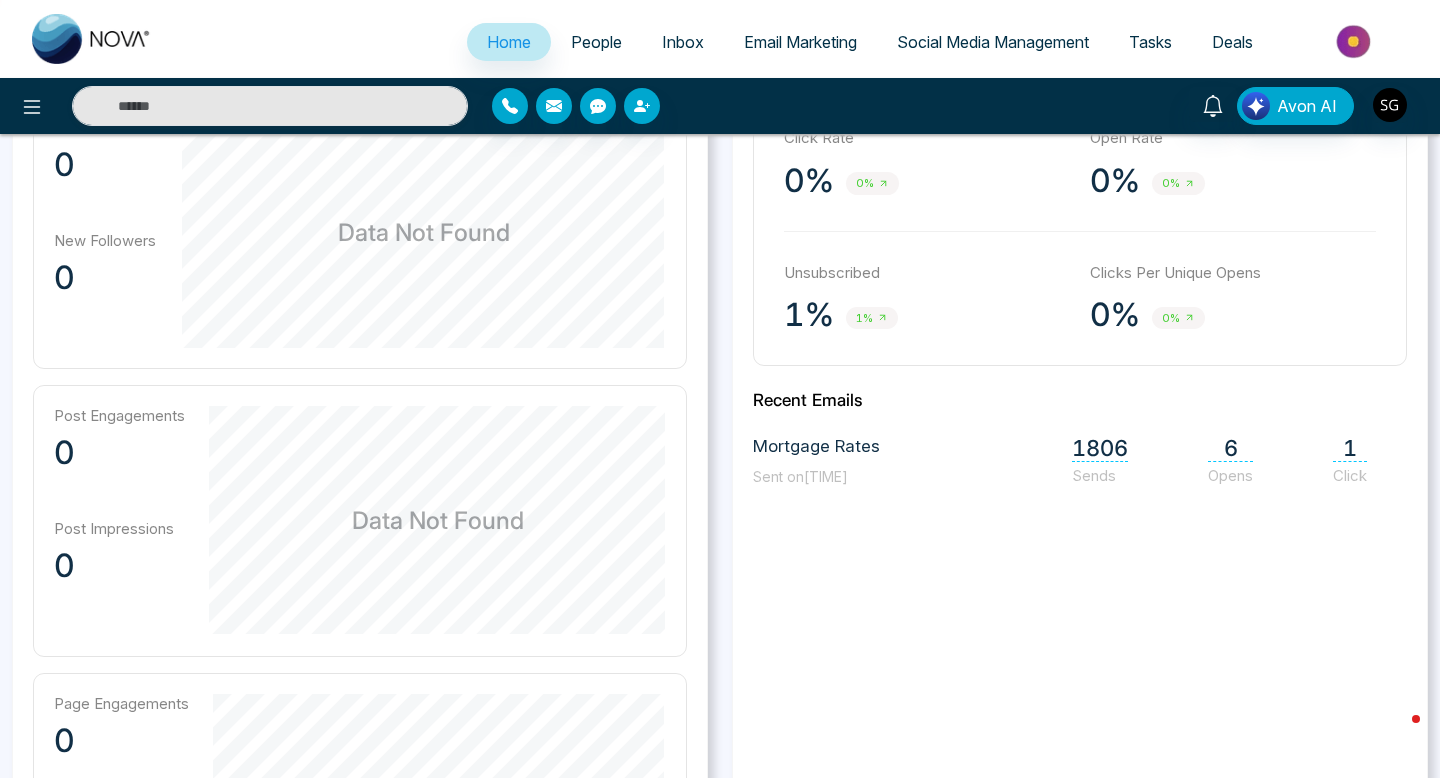 scroll, scrollTop: 651, scrollLeft: 0, axis: vertical 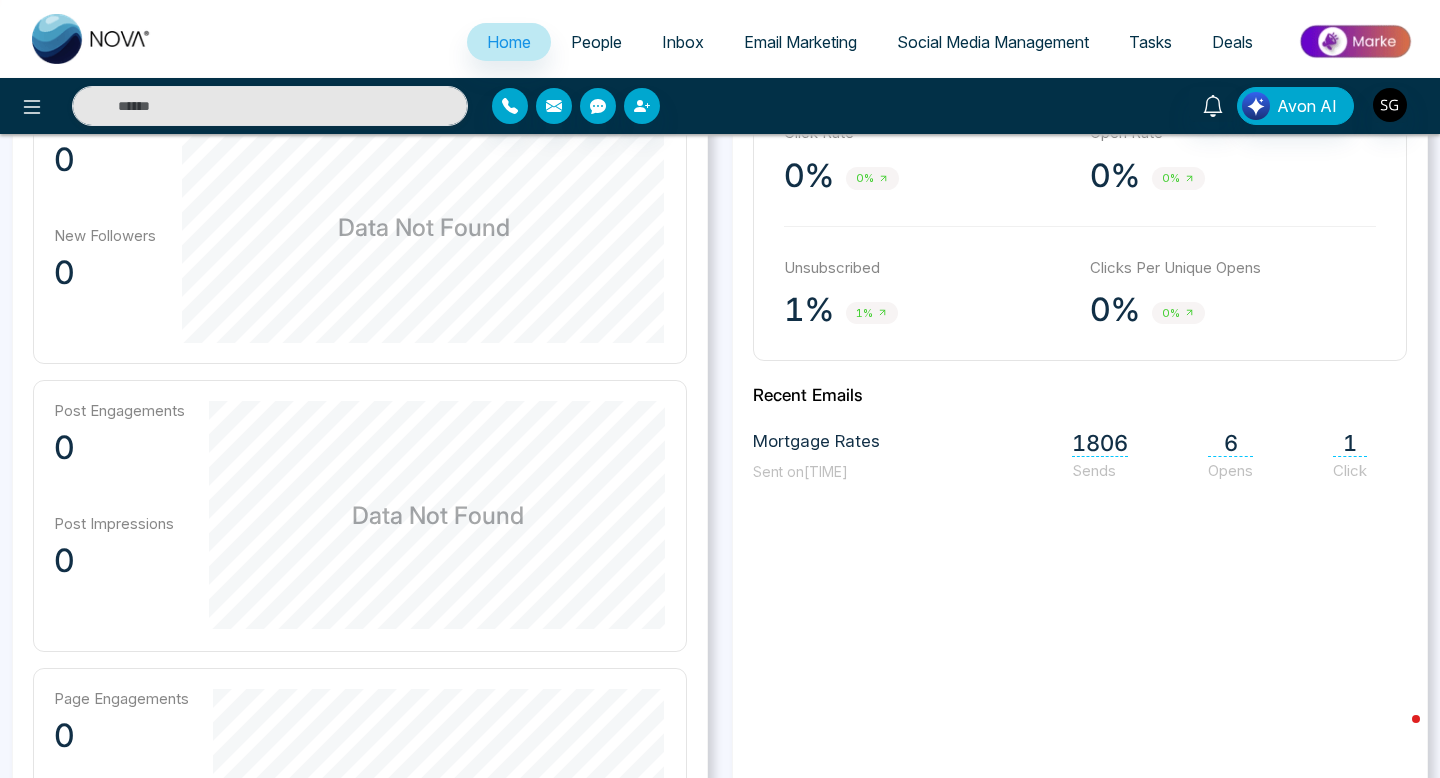 click on "Home" at bounding box center (509, 42) 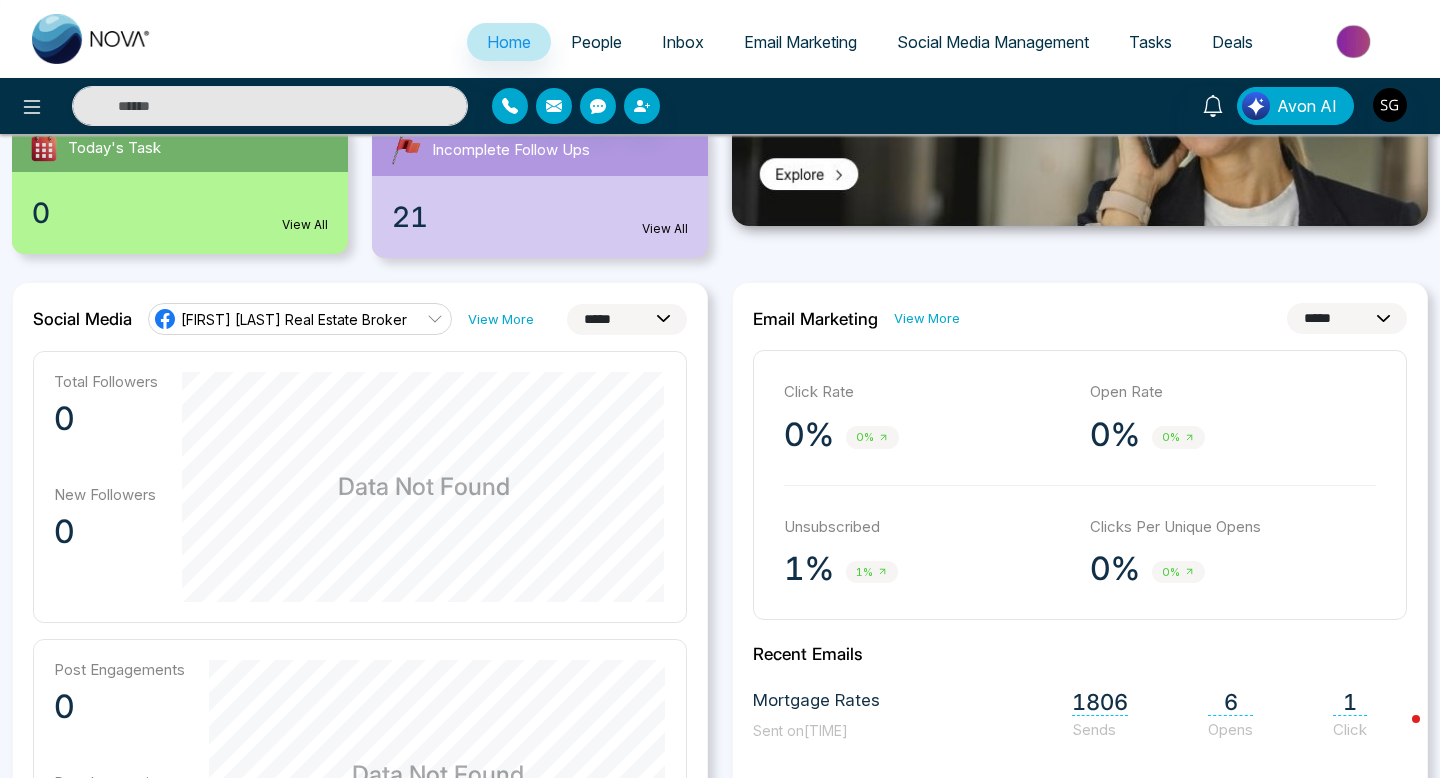 scroll, scrollTop: 0, scrollLeft: 0, axis: both 